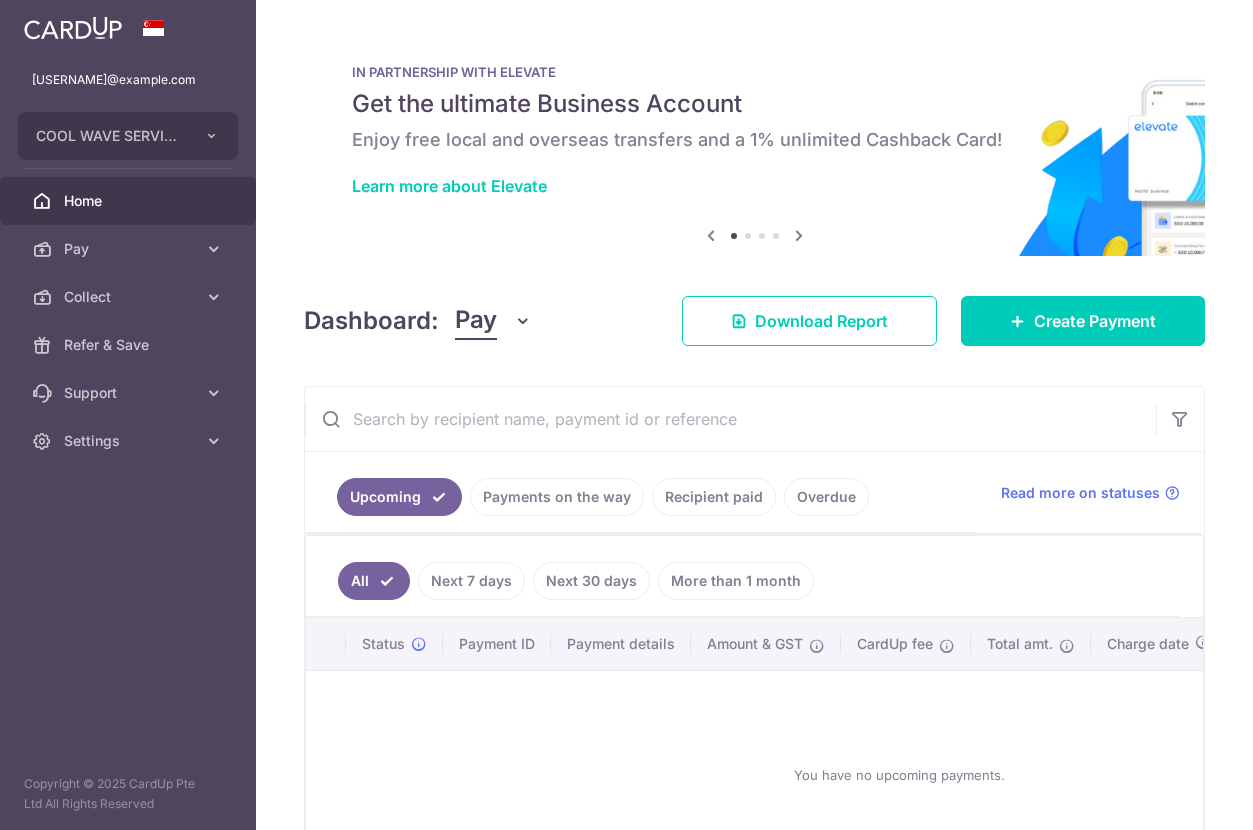 scroll, scrollTop: 0, scrollLeft: 0, axis: both 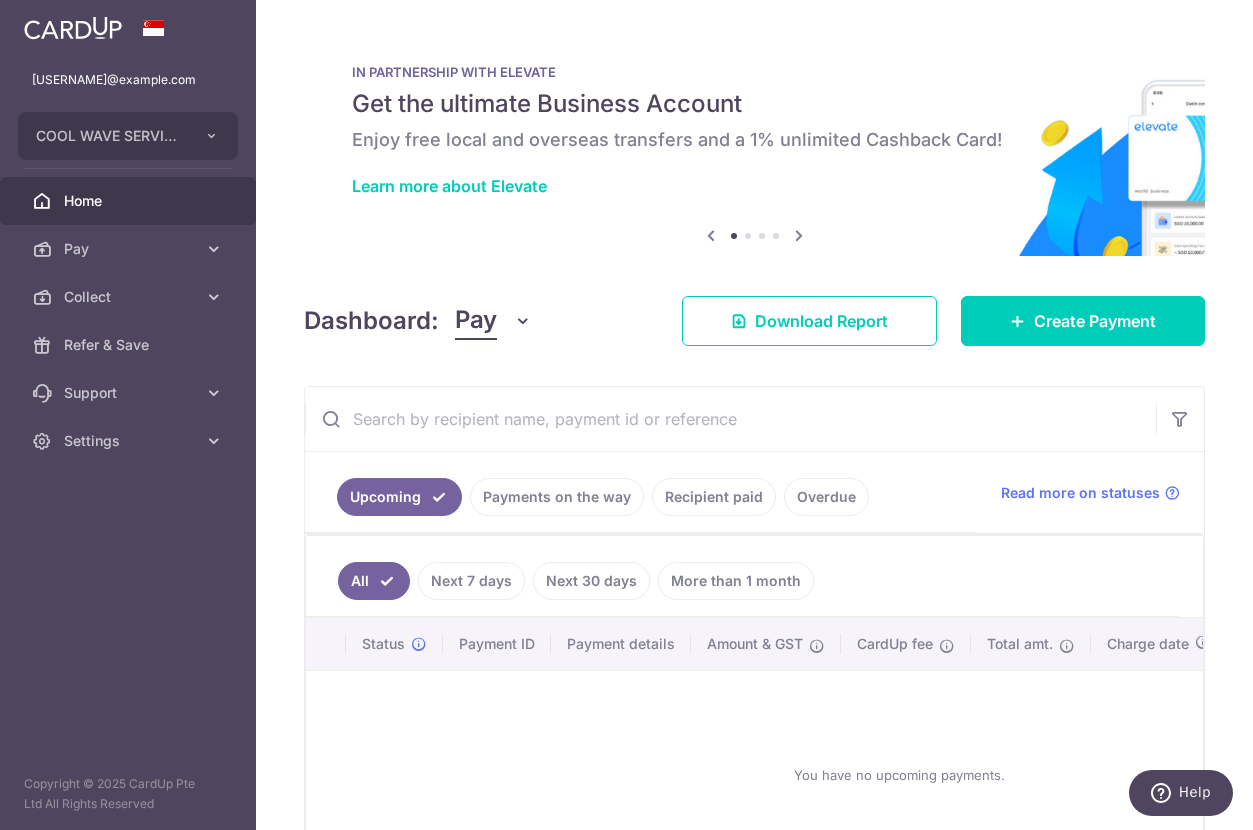 click on "×
Pause Schedule
Pause all future payments in this series
Pause just this one payment
By clicking below, you confirm you are pausing this payment to   on  . Payments can be unpaused at anytime prior to payment taken date.
Confirm
Cancel Schedule
Cancel all future payments in this series
Cancel just this one payment
Confirm
Approve Payment
Recipient Bank Details" at bounding box center (754, 415) 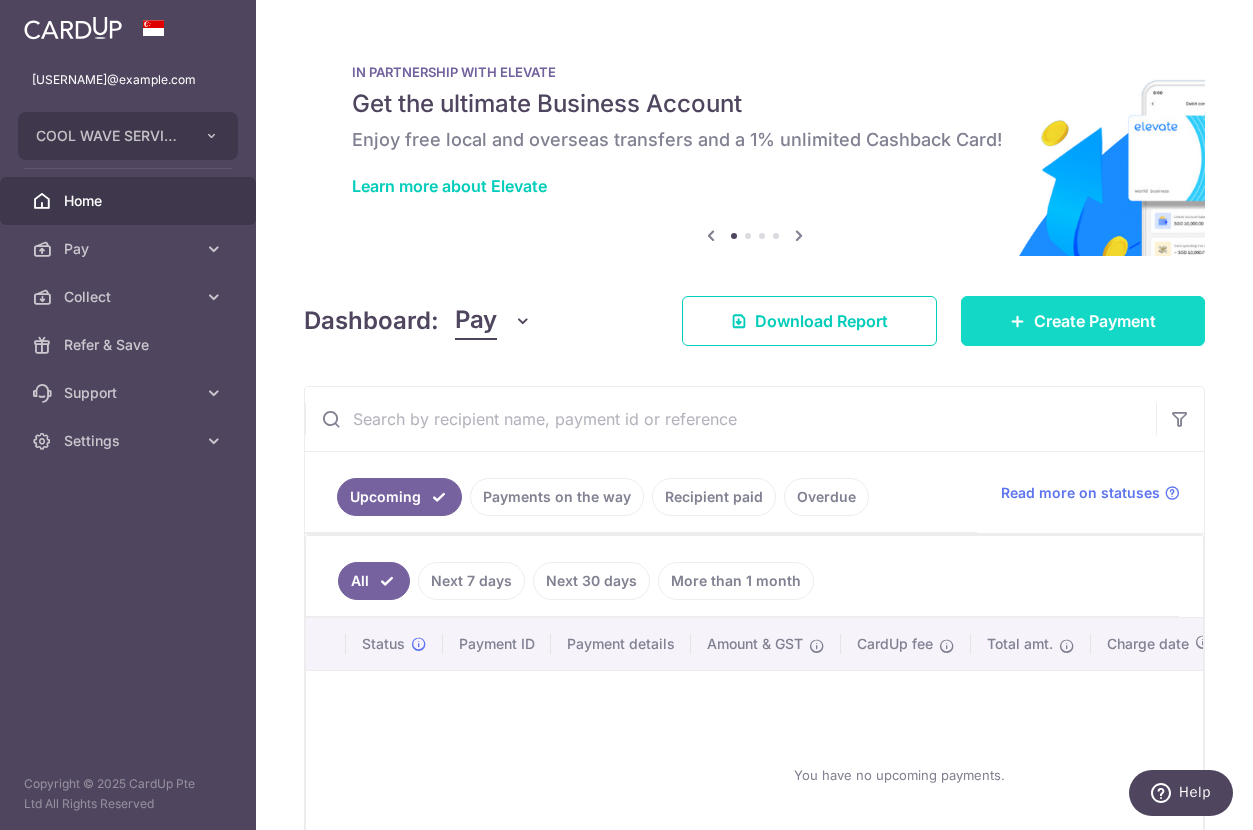 click on "Create Payment" at bounding box center (1095, 321) 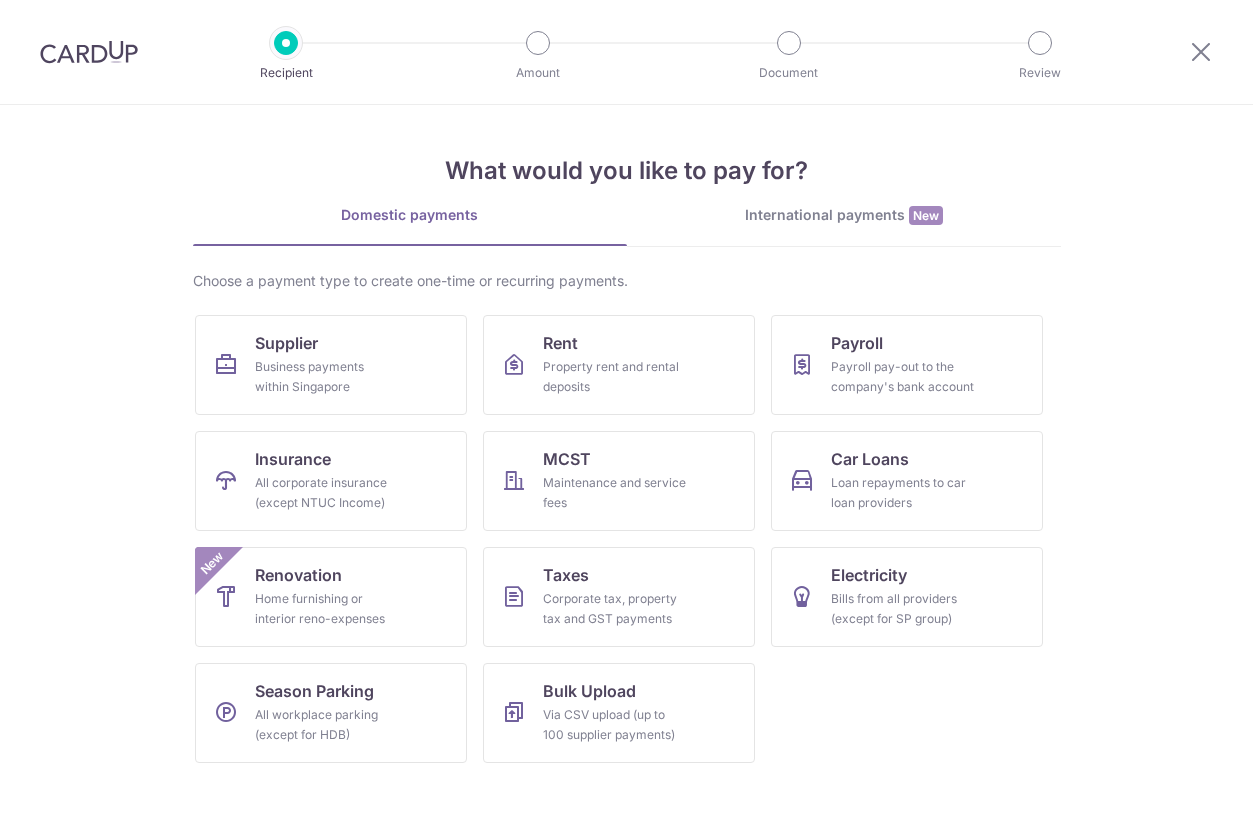 scroll, scrollTop: 0, scrollLeft: 0, axis: both 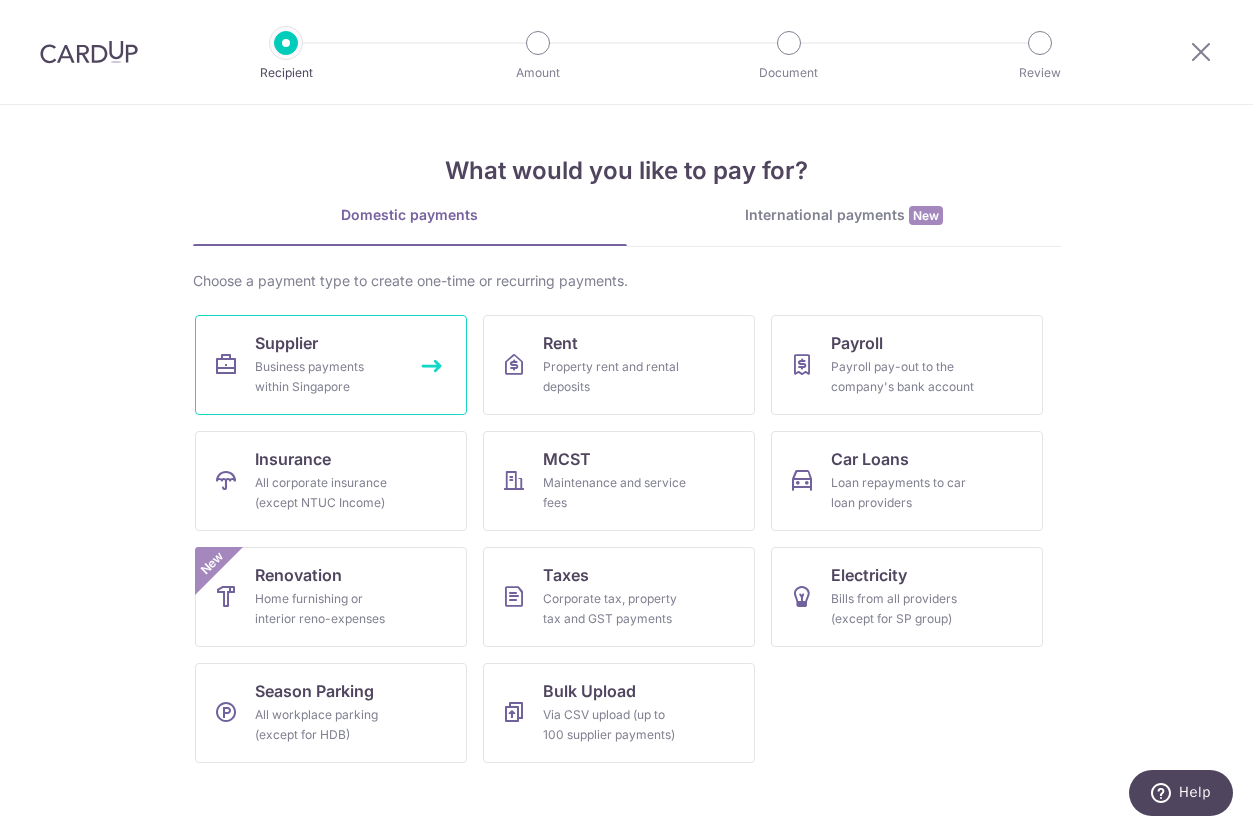 click on "Supplier Business payments within Singapore" at bounding box center (331, 365) 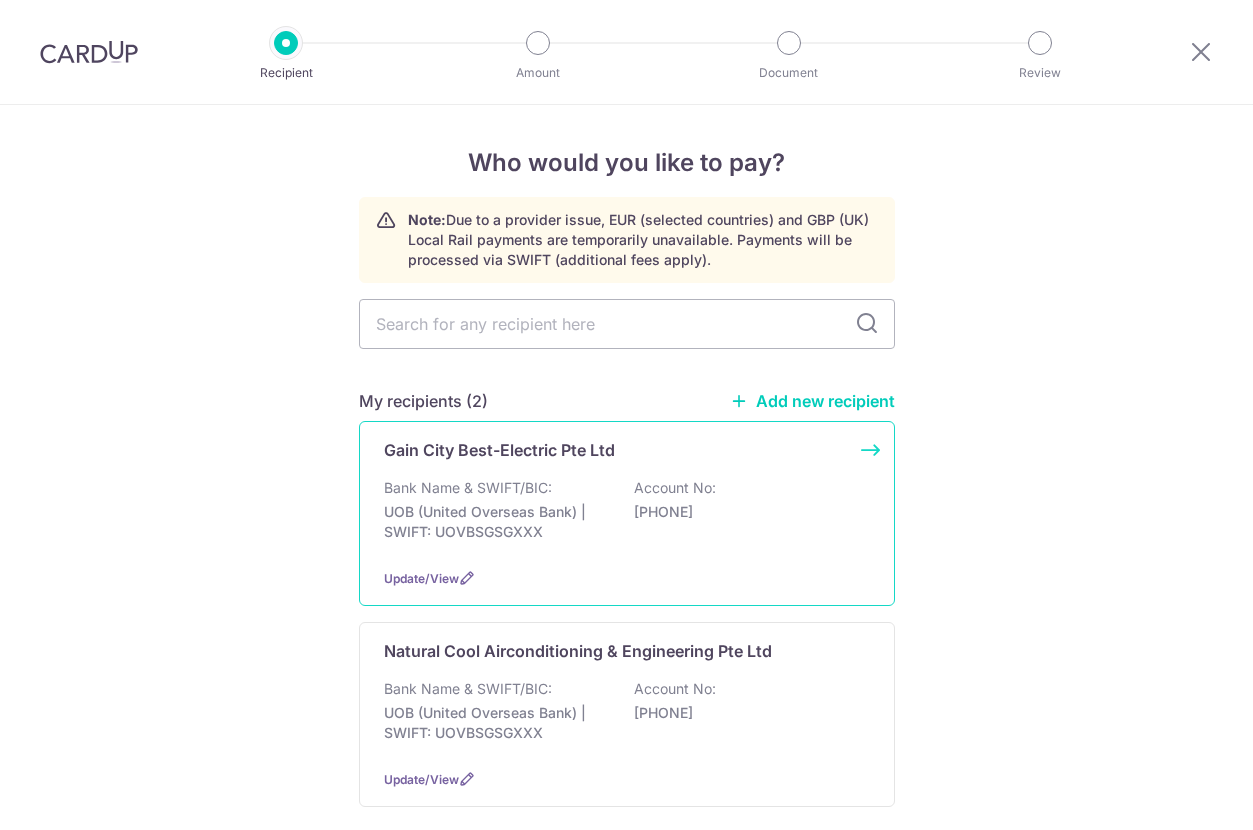 scroll, scrollTop: 0, scrollLeft: 0, axis: both 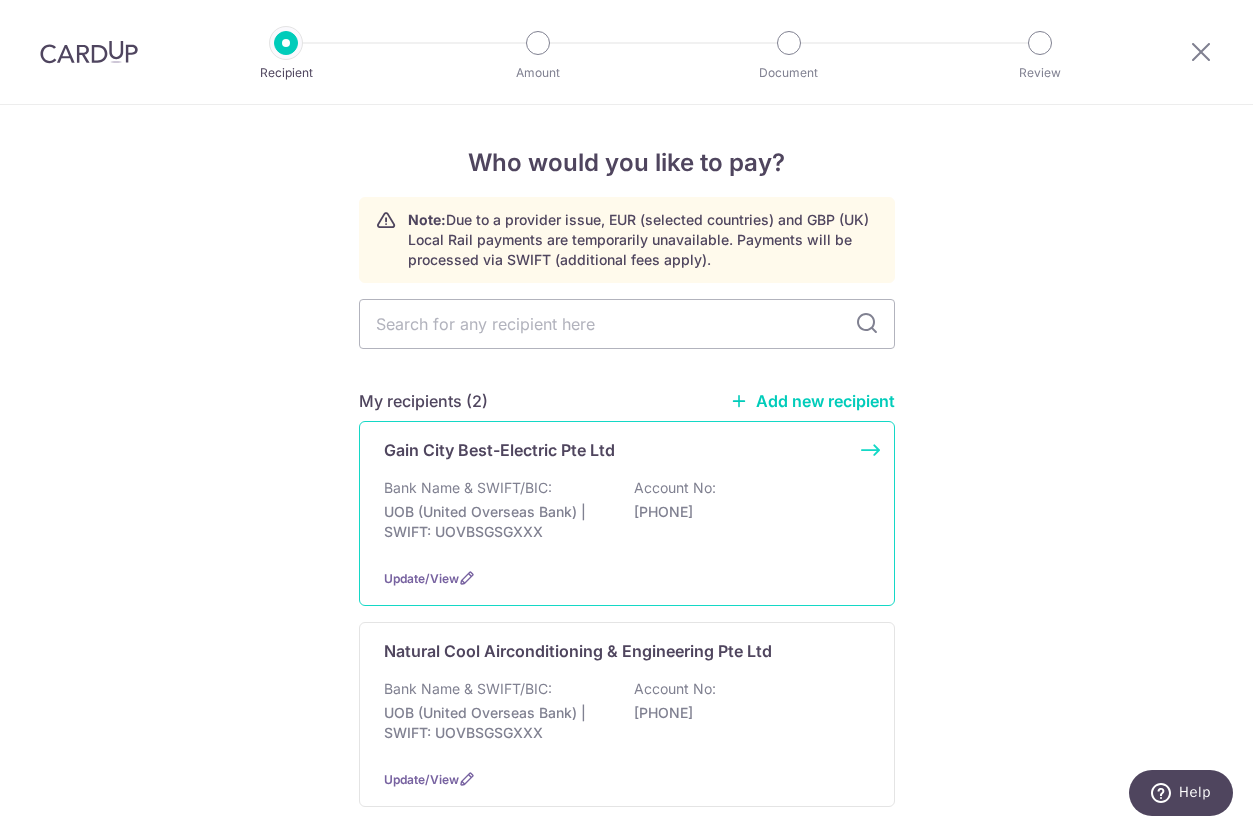 click on "UOB (United Overseas Bank) | SWIFT: UOVBSGSGXXX" at bounding box center (496, 522) 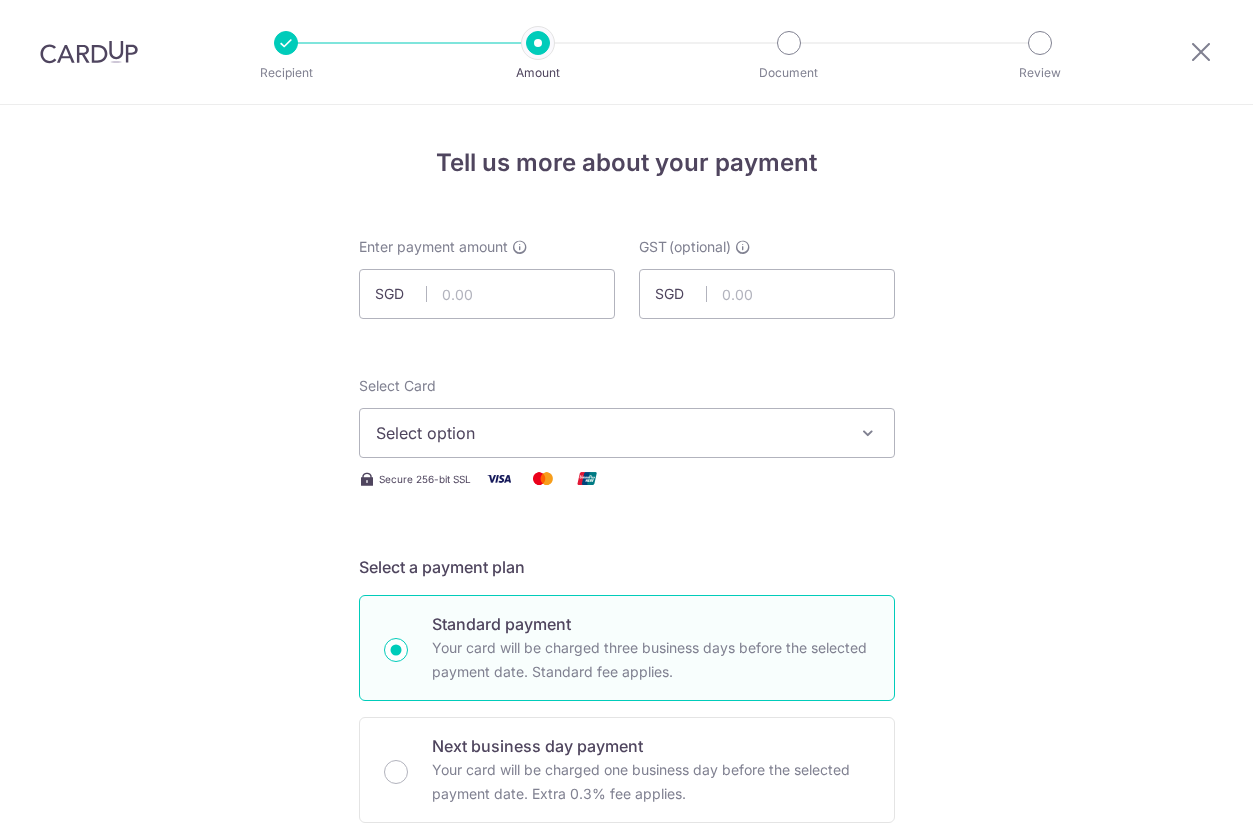 scroll, scrollTop: 0, scrollLeft: 0, axis: both 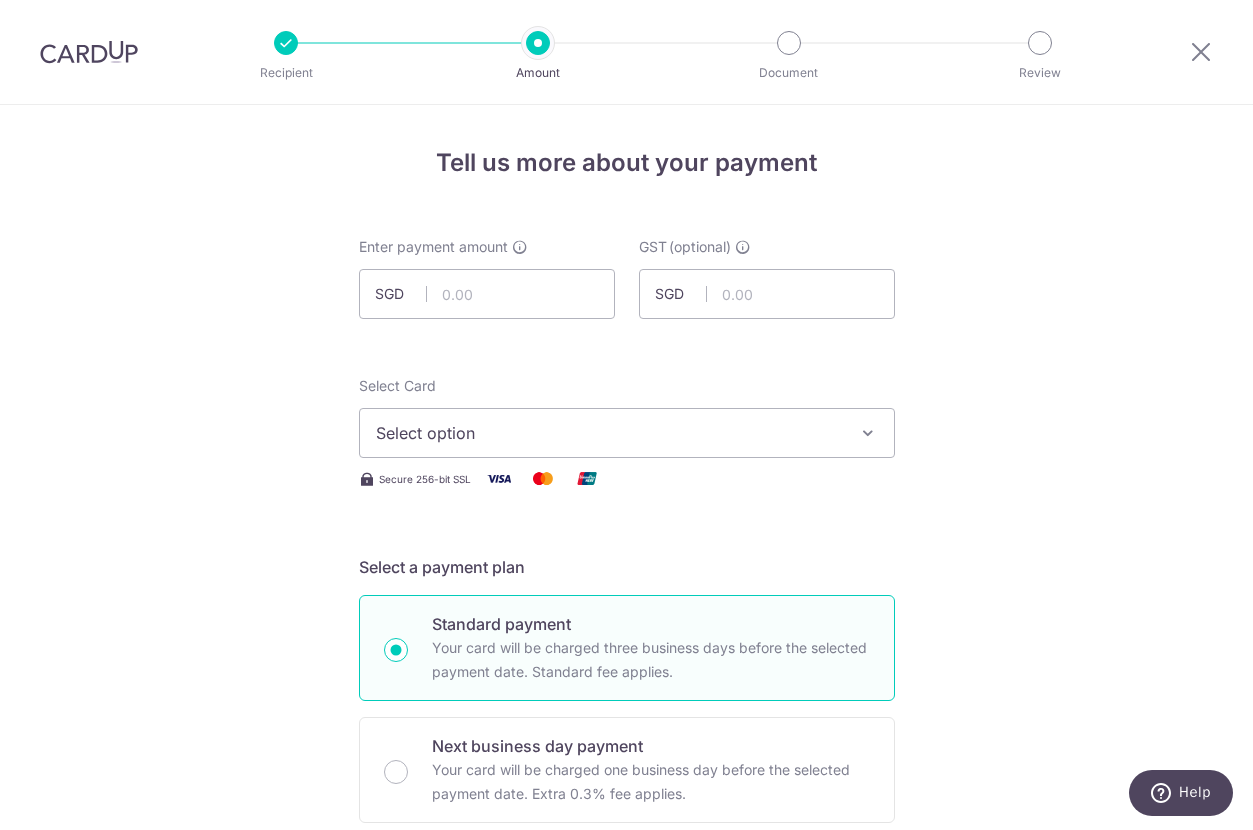 drag, startPoint x: 185, startPoint y: 312, endPoint x: 367, endPoint y: 333, distance: 183.20753 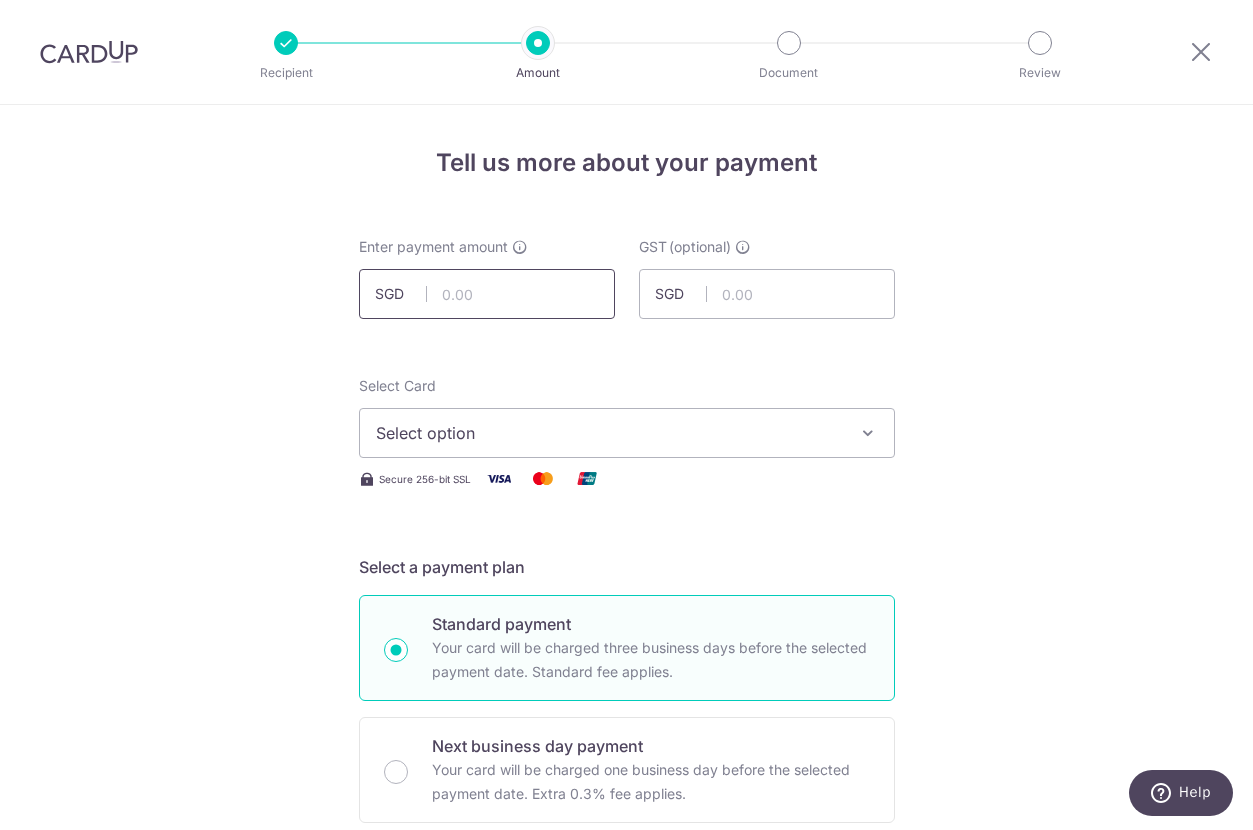 click at bounding box center [487, 294] 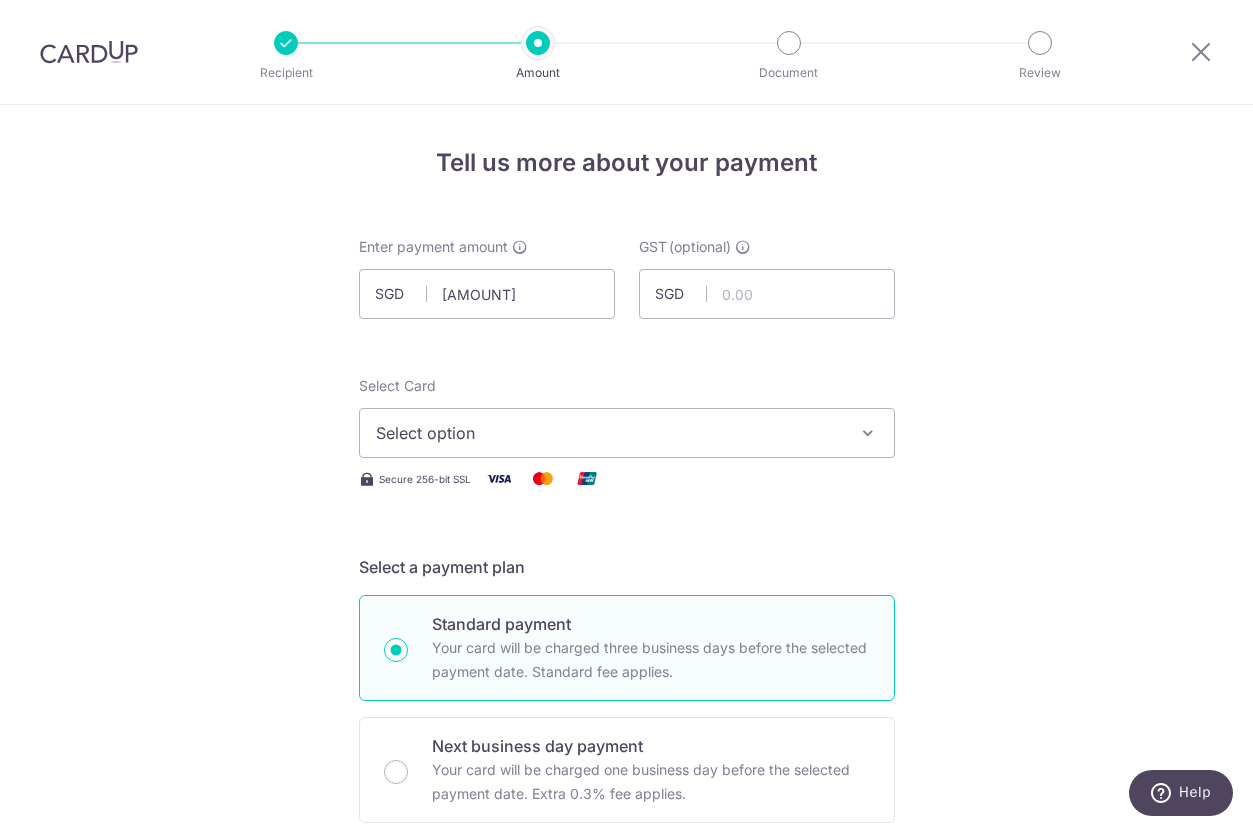 drag, startPoint x: 151, startPoint y: 382, endPoint x: 362, endPoint y: 335, distance: 216.17123 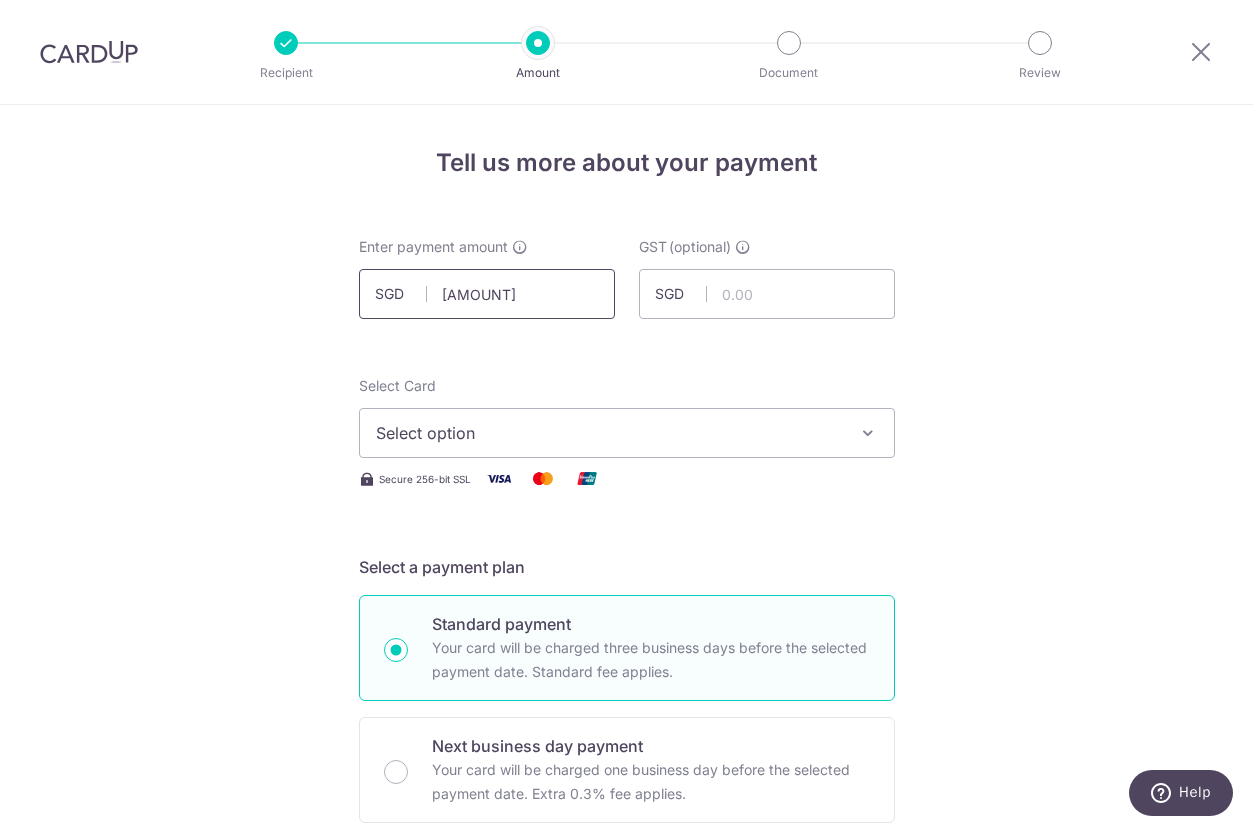 click on "8,962.00" at bounding box center (487, 294) 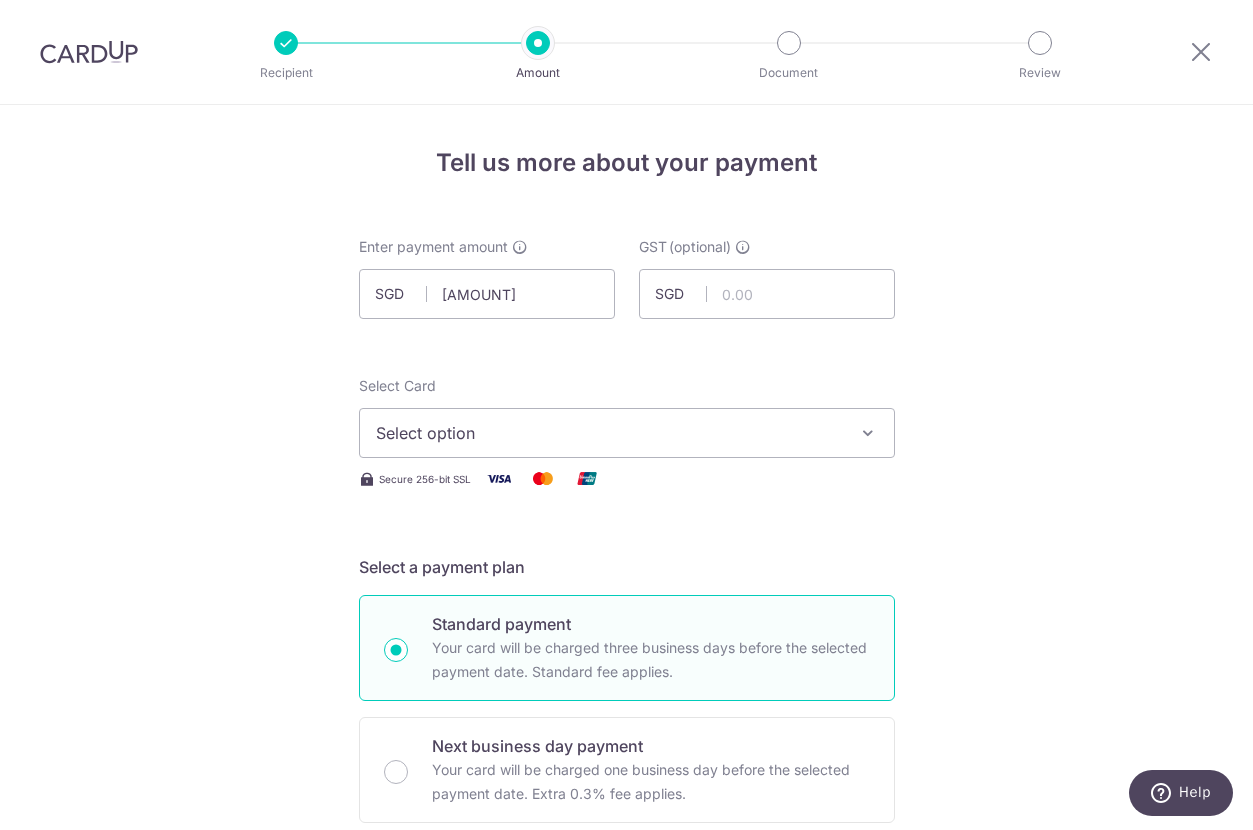 type on "8,962.51" 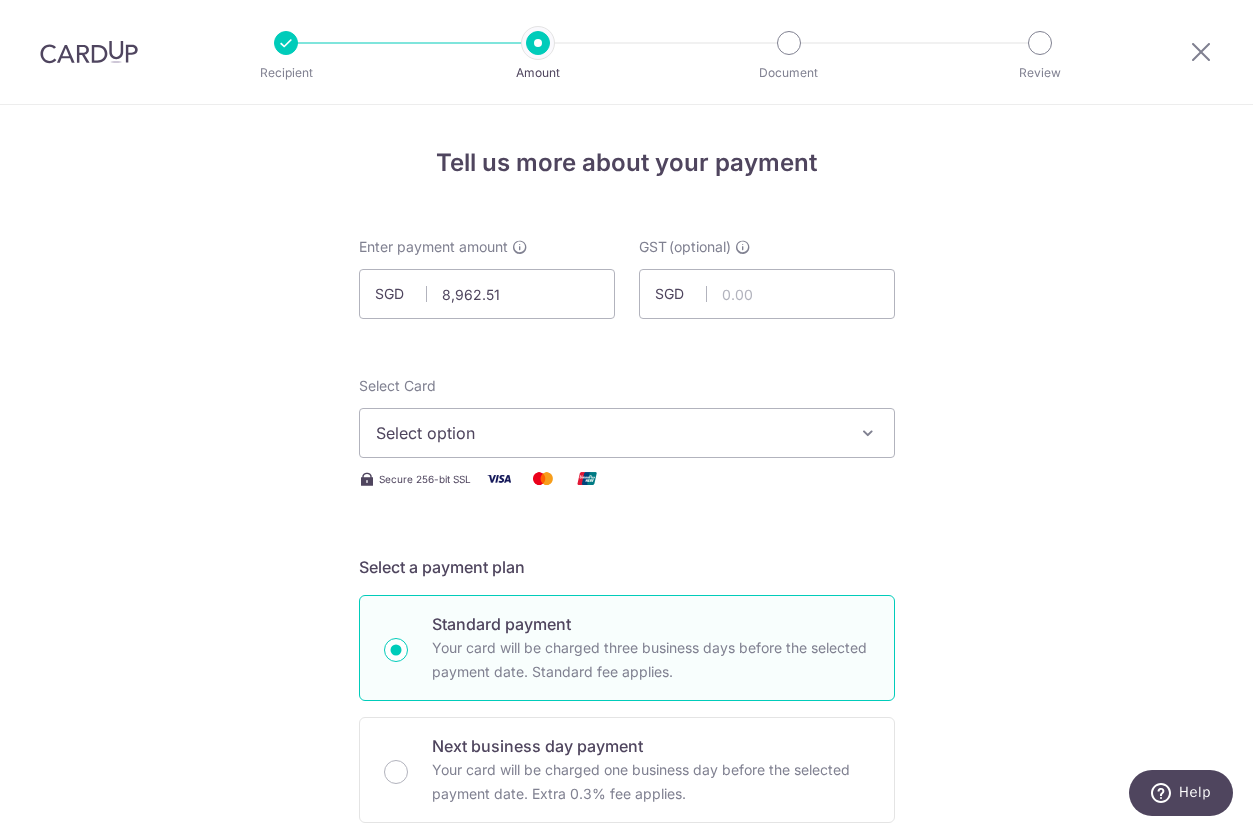 click on "Tell us more about your payment
Enter payment amount
SGD
8,962.51
8962.51
GST
(optional)
SGD
Select Card
Select option
Add credit card
Your Cards
**** 8013
Secure 256-bit SSL
Text" at bounding box center [626, 1076] 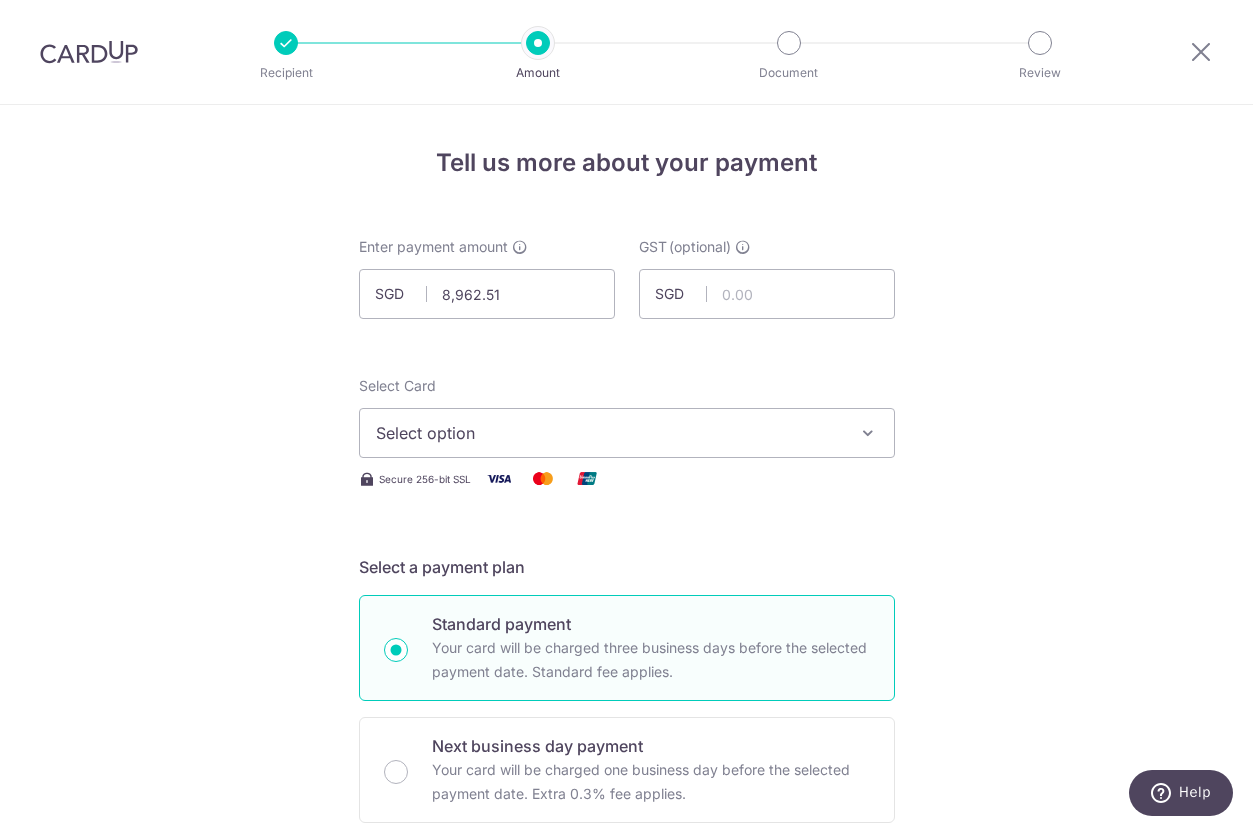 click on "Tell us more about your payment
Enter payment amount
SGD
8,962.51
8962.51
GST
(optional)
SGD
Select Card
Select option
Add credit card
Your Cards
**** 8013
Secure 256-bit SSL
Text" at bounding box center [626, 1076] 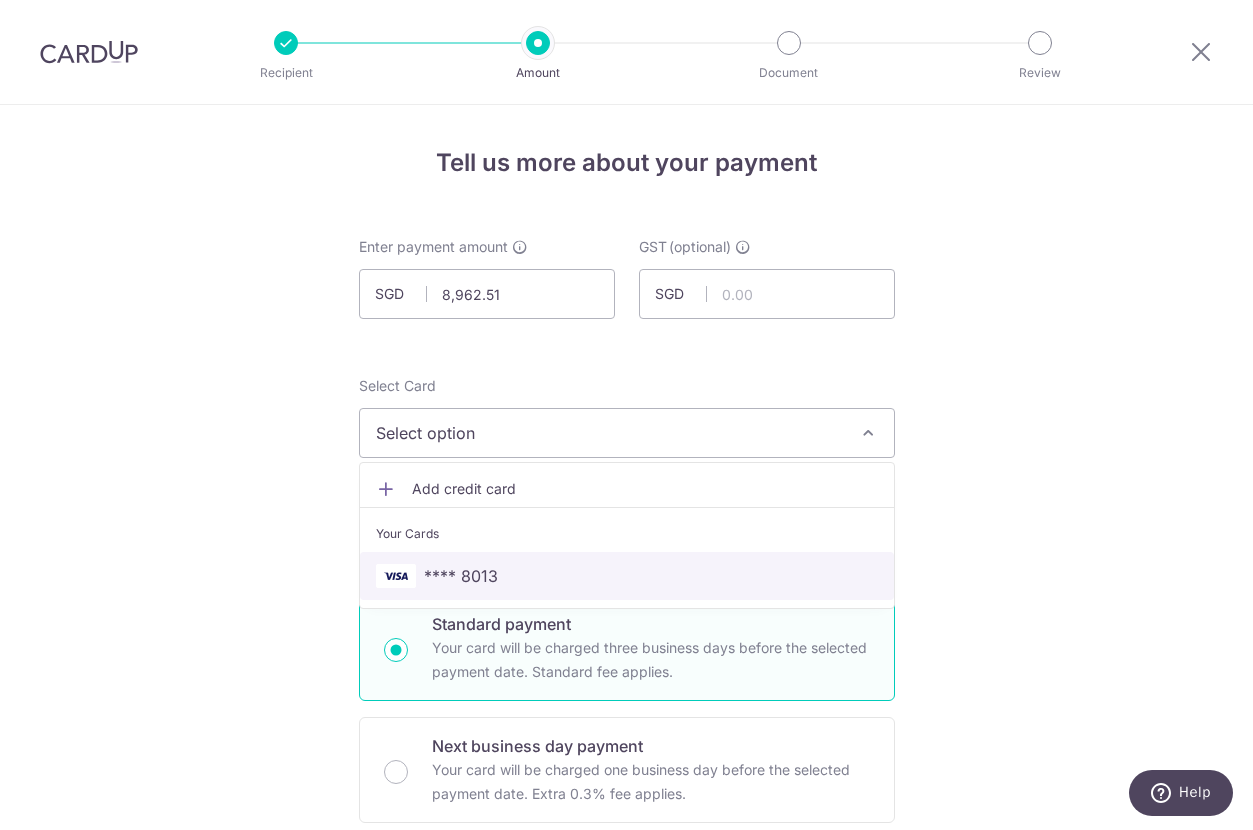 click on "**** 8013" at bounding box center (627, 576) 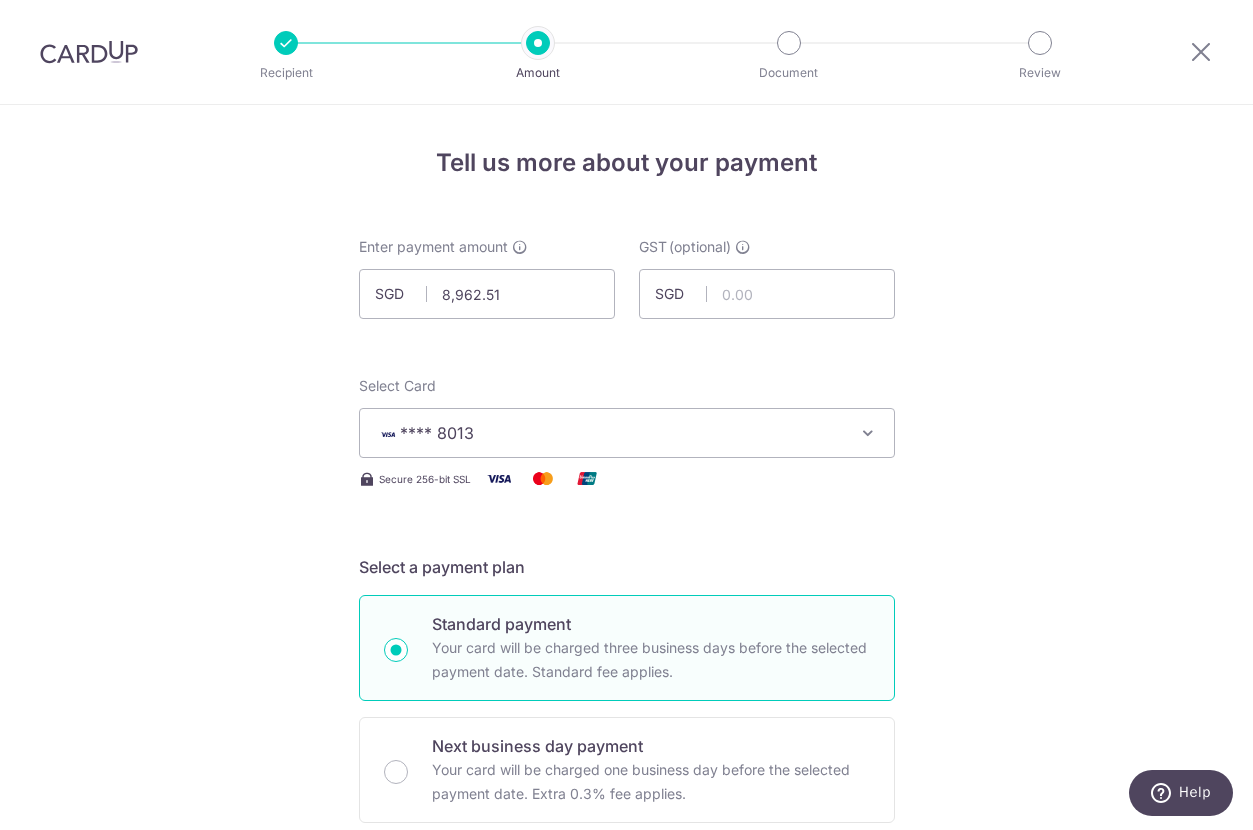 click on "Tell us more about your payment
Enter payment amount
SGD
8,962.51
8962.51
GST
(optional)
SGD
Select Card
**** 8013
Add credit card
Your Cards
**** 8013
Secure 256-bit SSL
Text" at bounding box center (626, 1076) 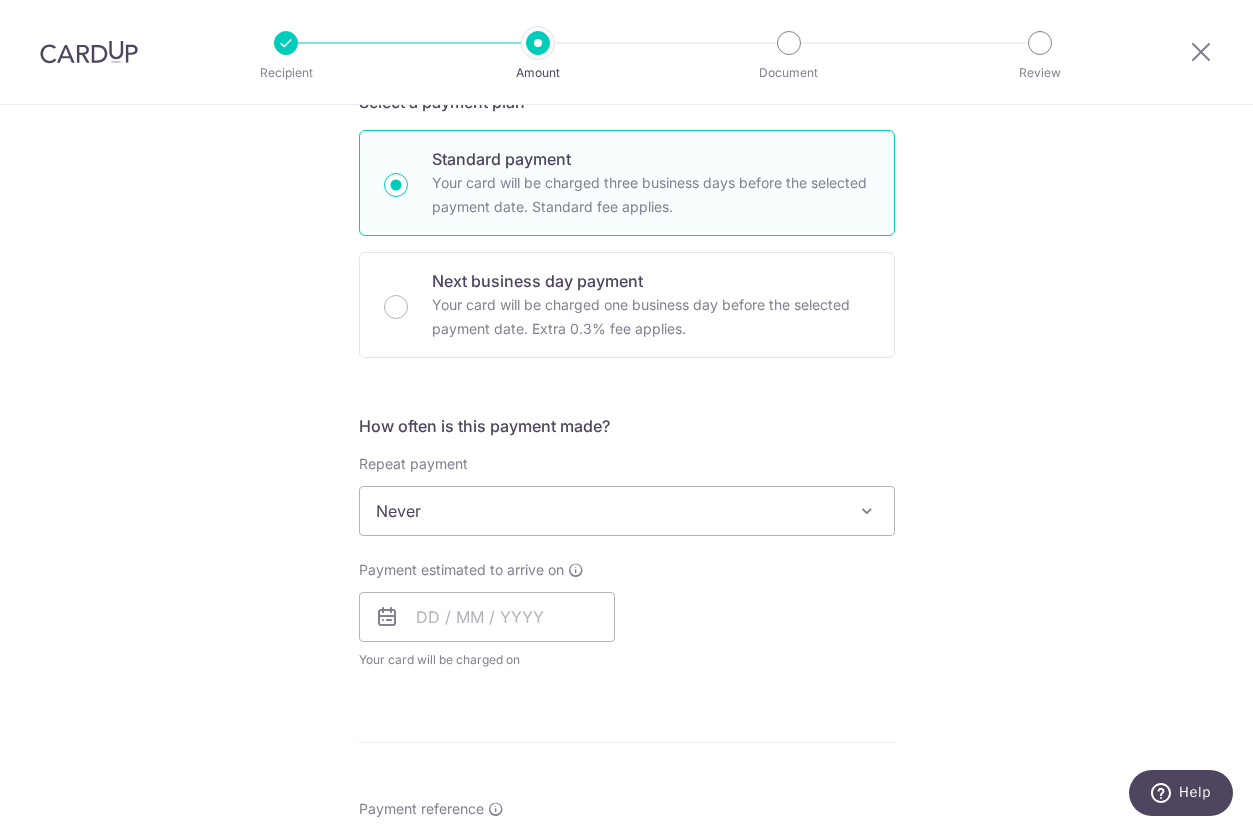 scroll, scrollTop: 500, scrollLeft: 0, axis: vertical 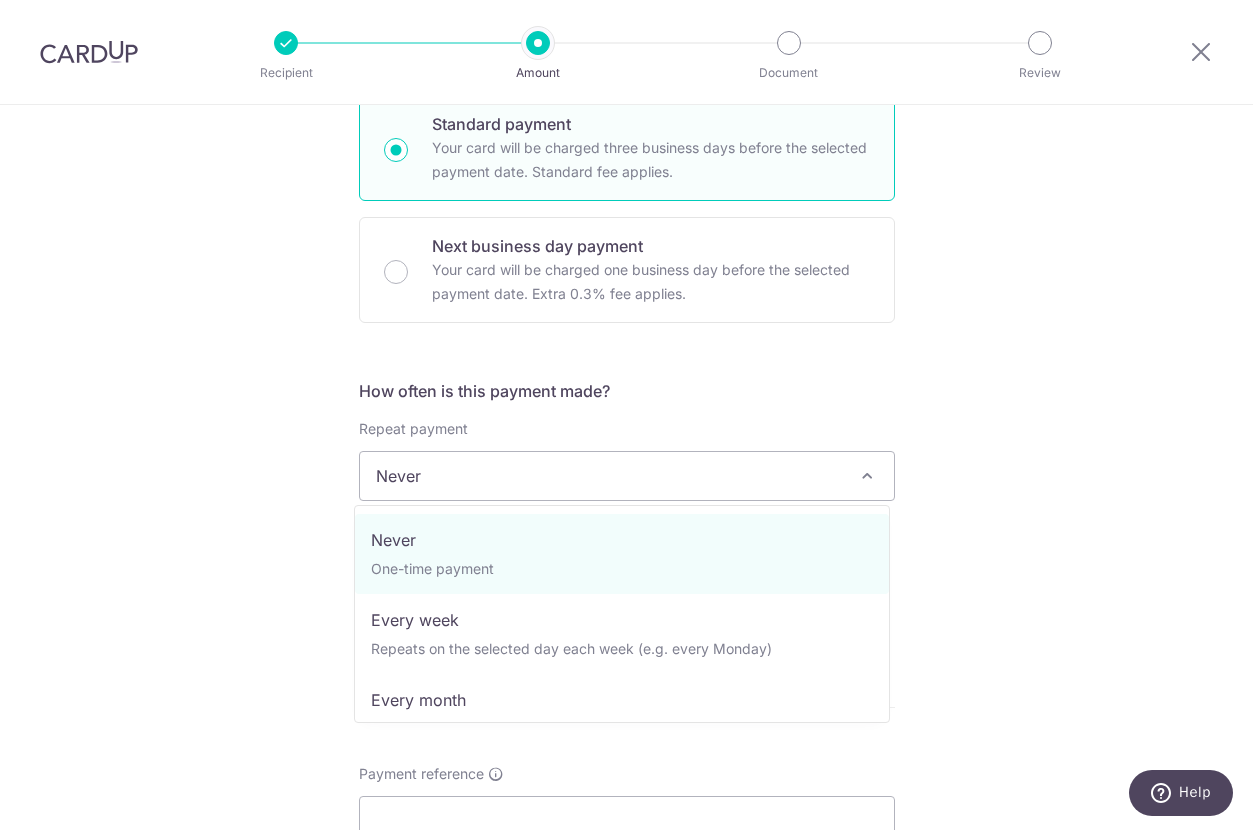 drag, startPoint x: 660, startPoint y: 463, endPoint x: 657, endPoint y: 477, distance: 14.3178215 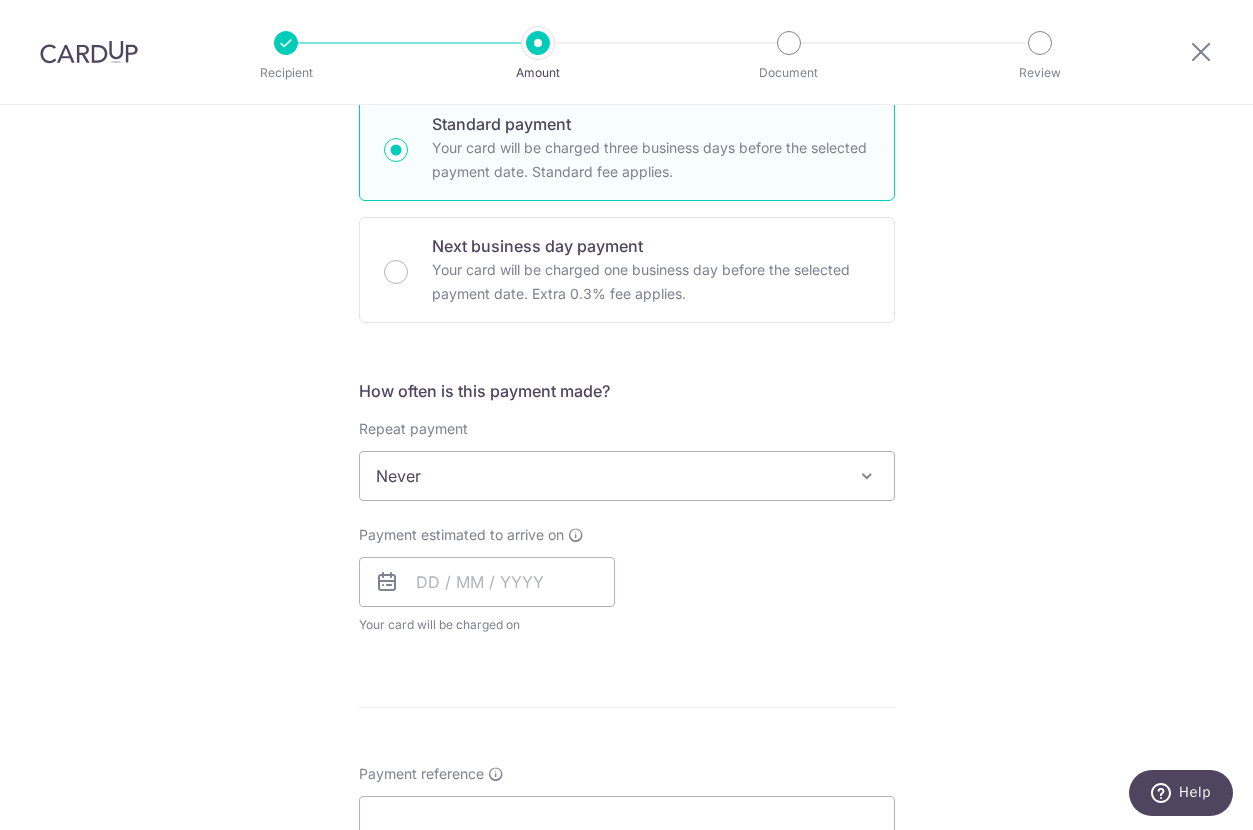 click on "Tell us more about your payment
Enter payment amount
SGD
8,962.51
8962.51
GST
(optional)
SGD
Select Card
**** 8013
Add credit card
Your Cards
**** 8013
Secure 256-bit SSL
Text" at bounding box center [626, 576] 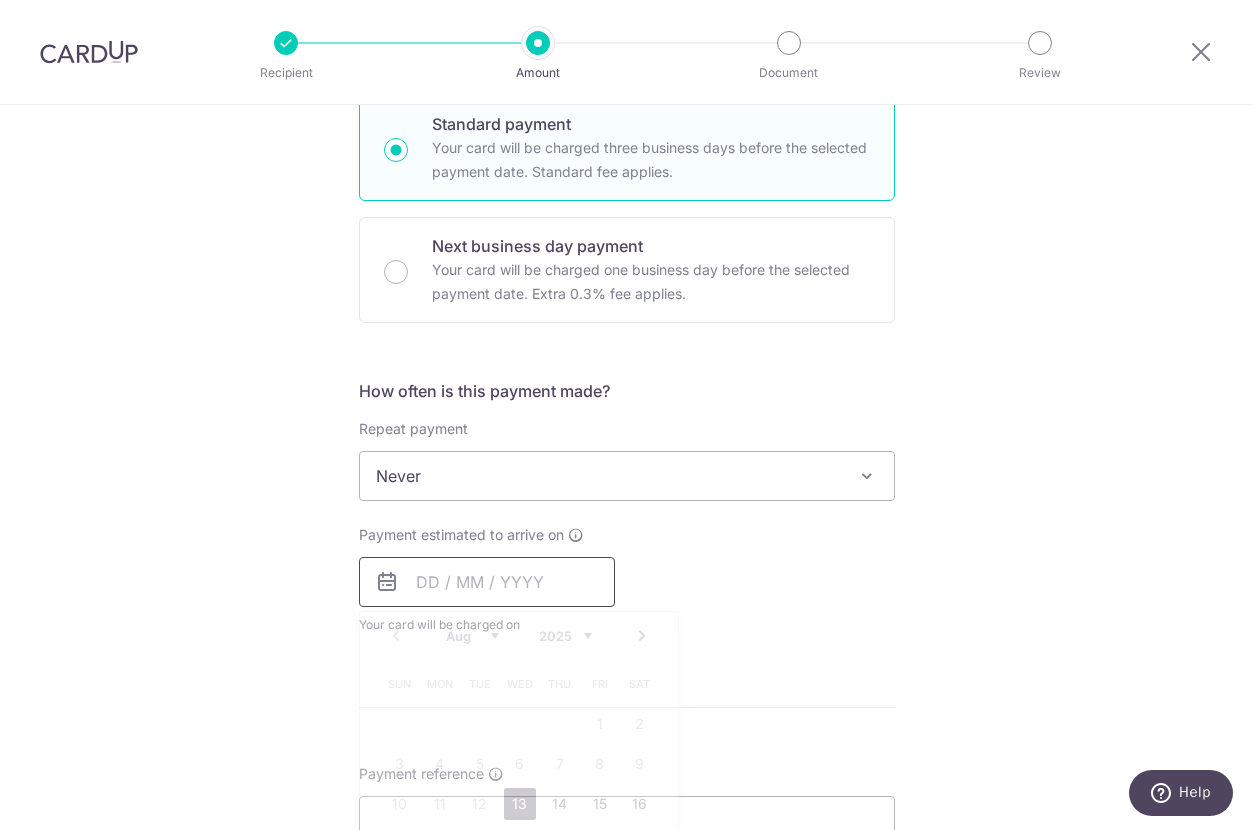 click at bounding box center (487, 582) 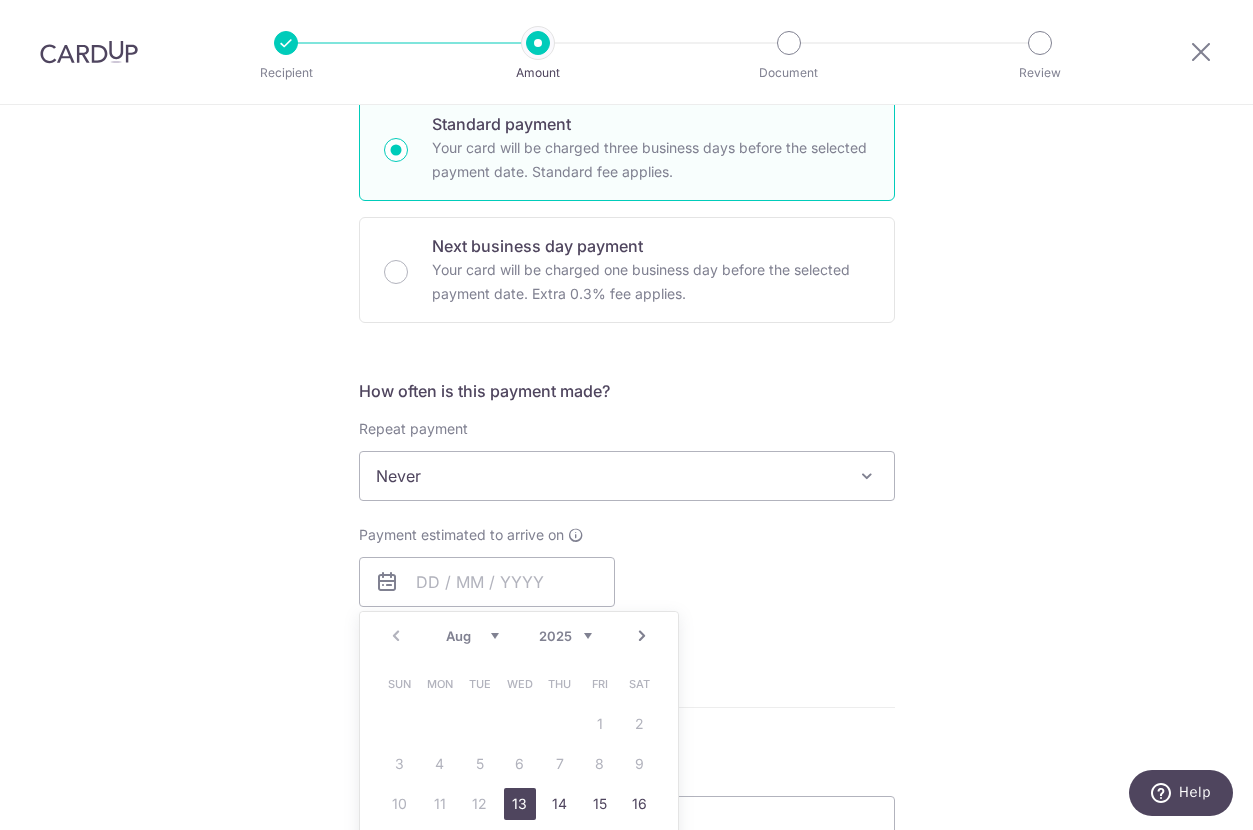 click on "13" at bounding box center [520, 804] 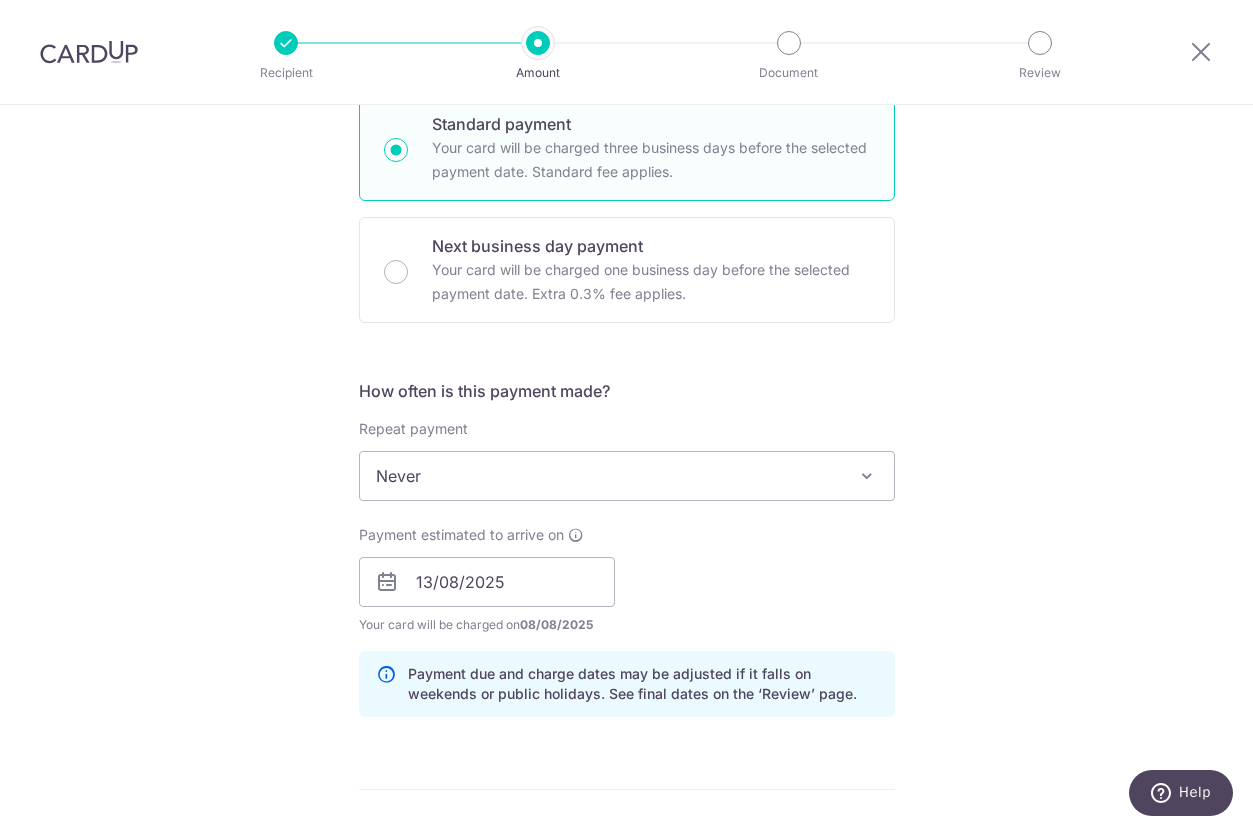 scroll, scrollTop: 900, scrollLeft: 0, axis: vertical 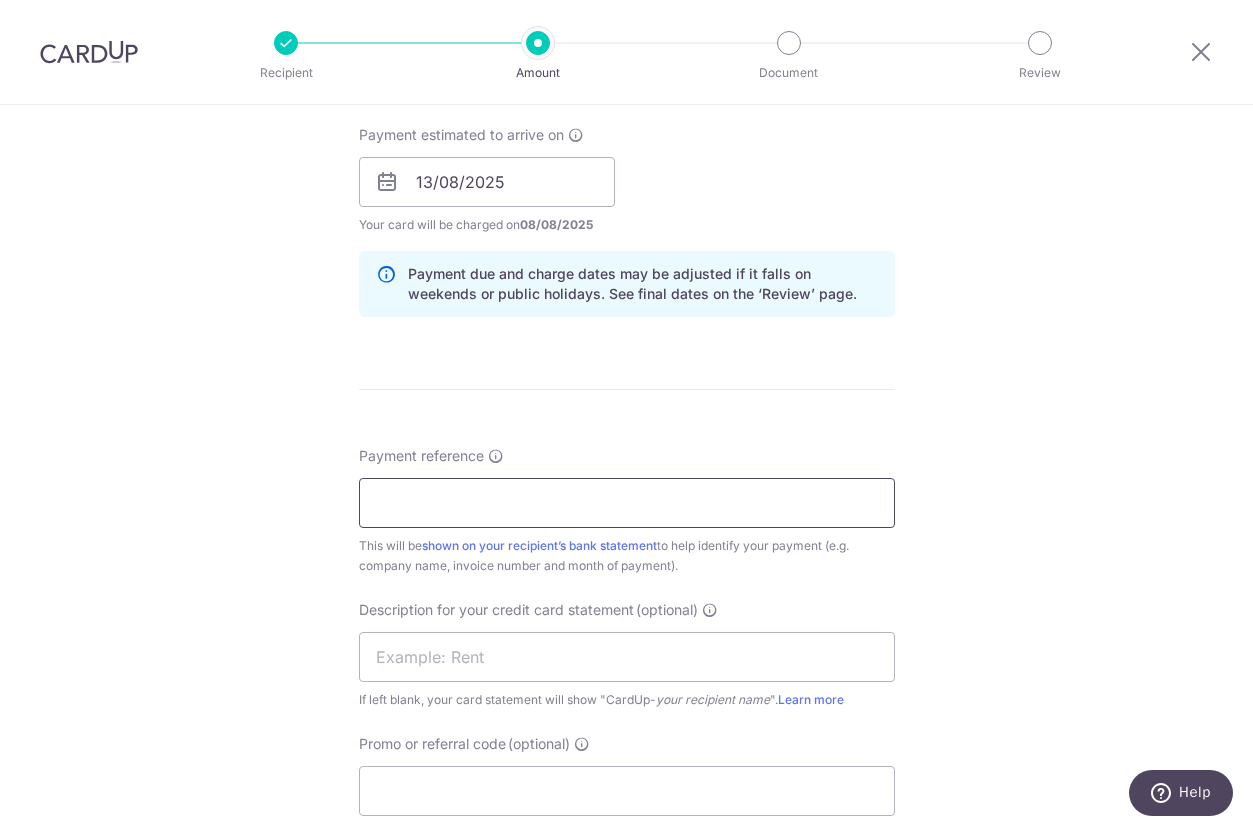 drag, startPoint x: 655, startPoint y: 507, endPoint x: 672, endPoint y: 509, distance: 17.117243 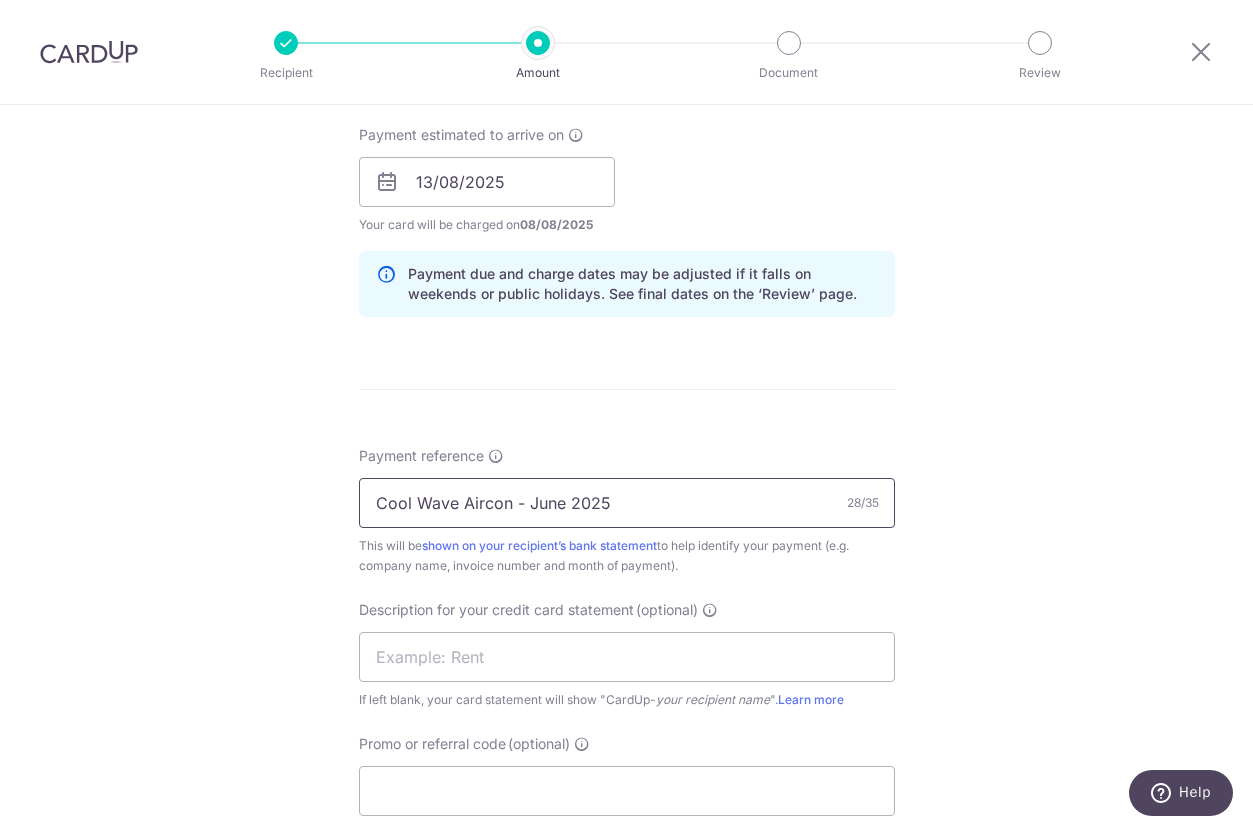 click on "Cool Wave Aircon - June 2025" at bounding box center [627, 503] 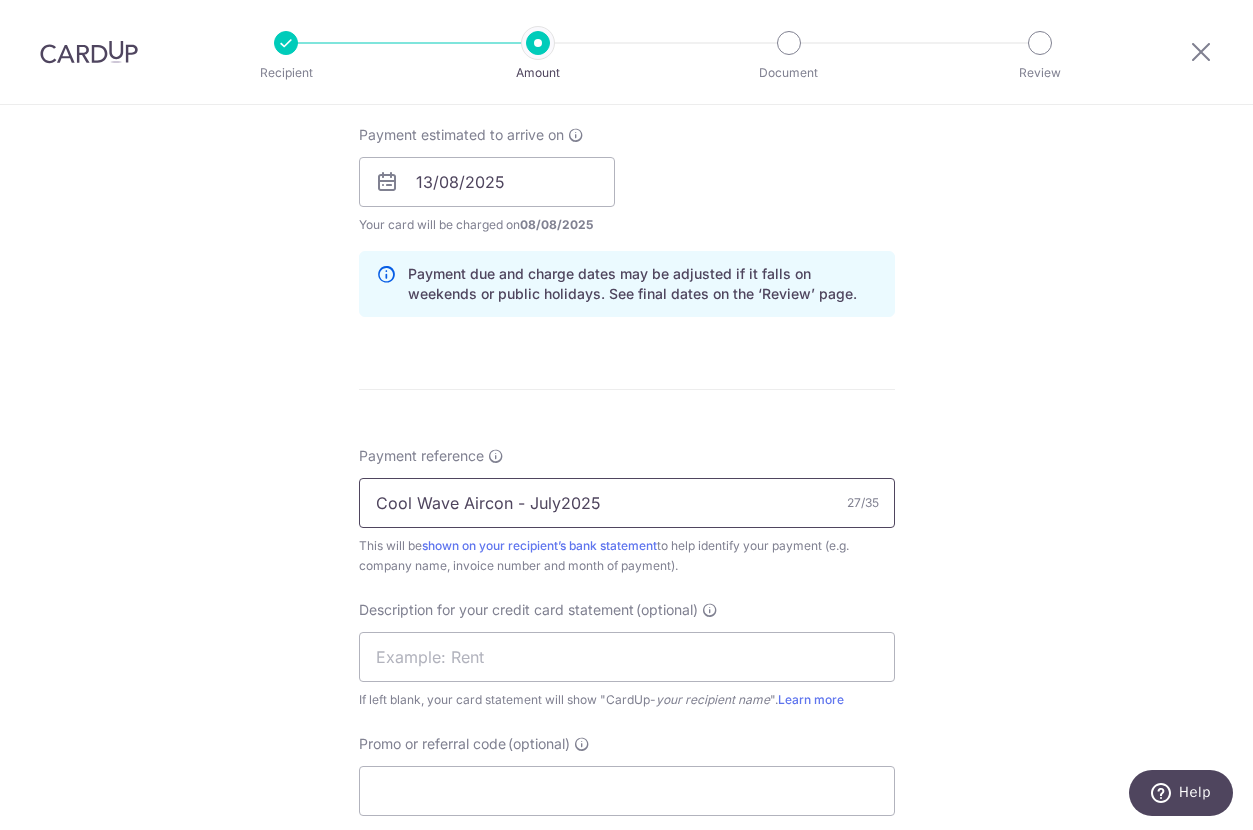 click on "Cool Wave Aircon - July2025" at bounding box center [627, 503] 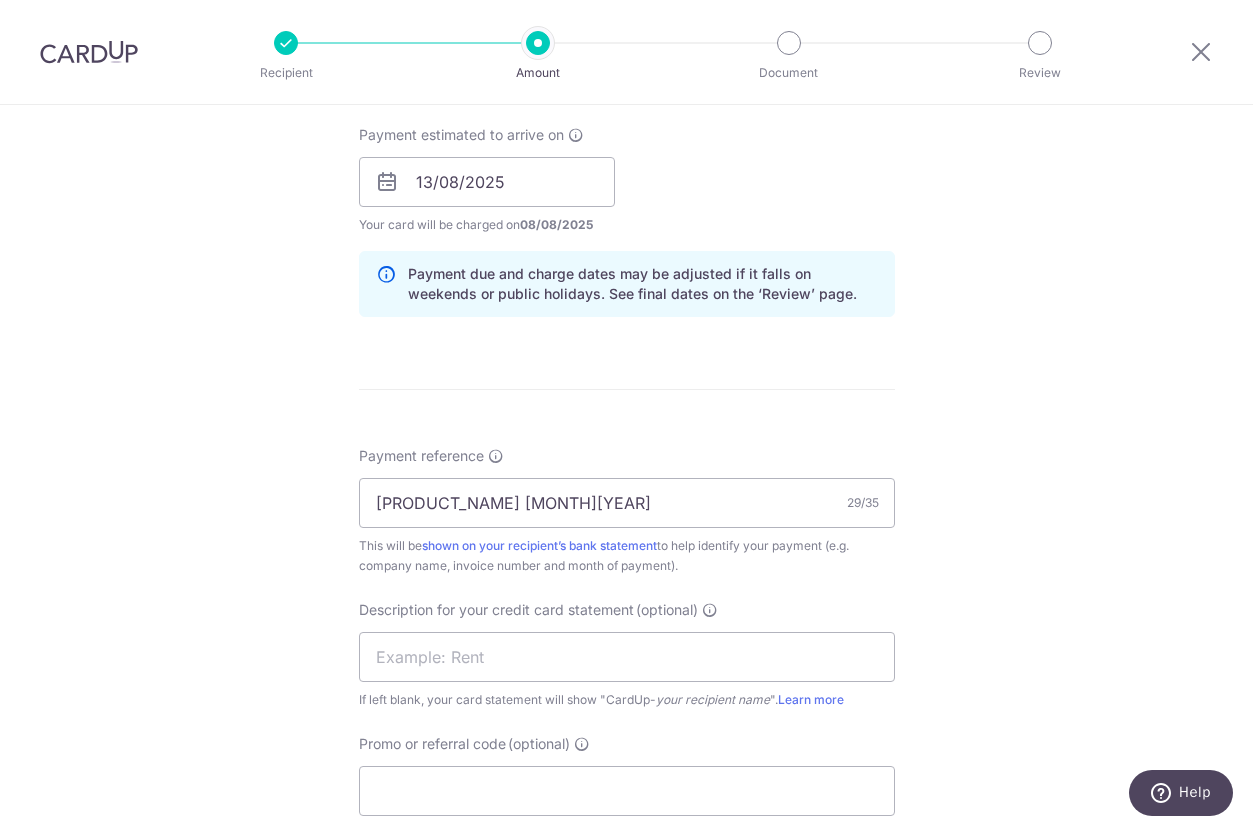 click on "Enter payment amount
SGD
8,962.51
8962.51
GST
(optional)
SGD
Select Card
**** 8013
Add credit card
Your Cards
**** 8013
Secure 256-bit SSL
Text
New card details" at bounding box center (627, 236) 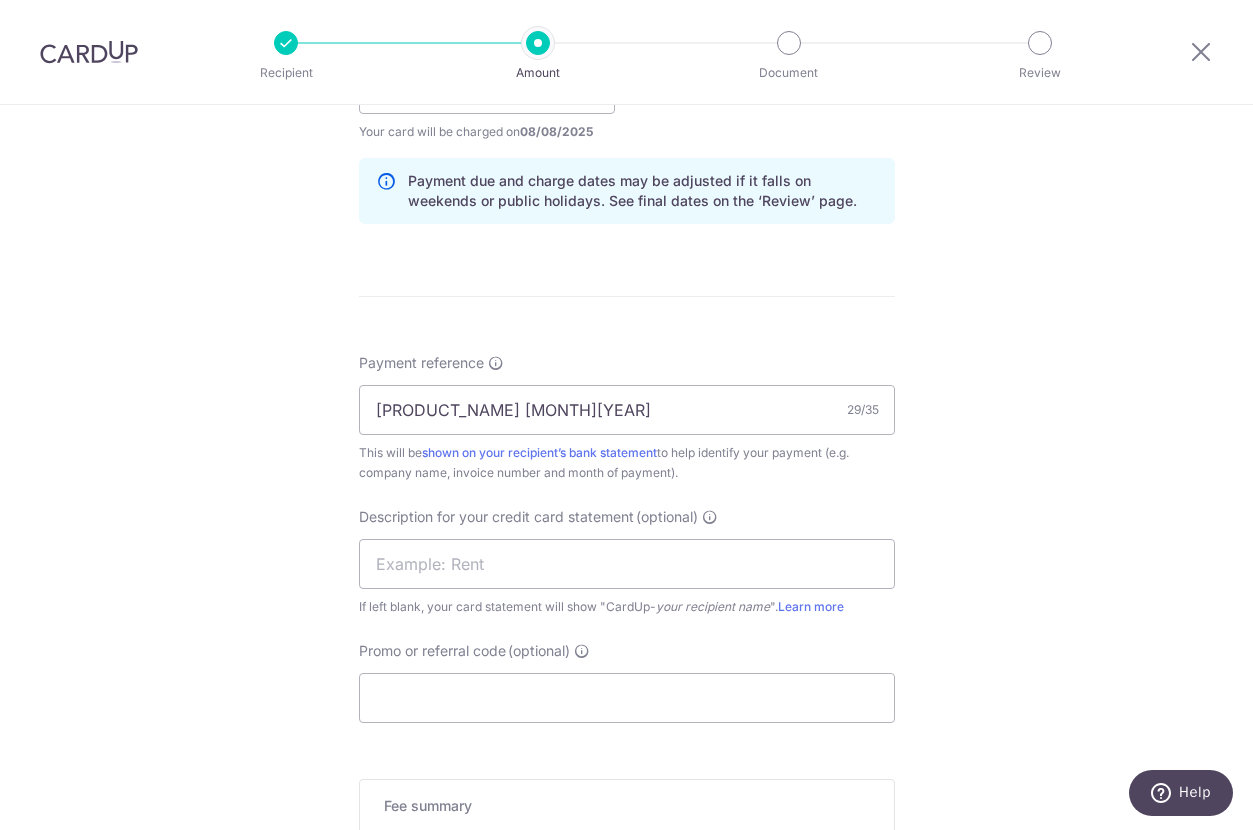 scroll, scrollTop: 1100, scrollLeft: 0, axis: vertical 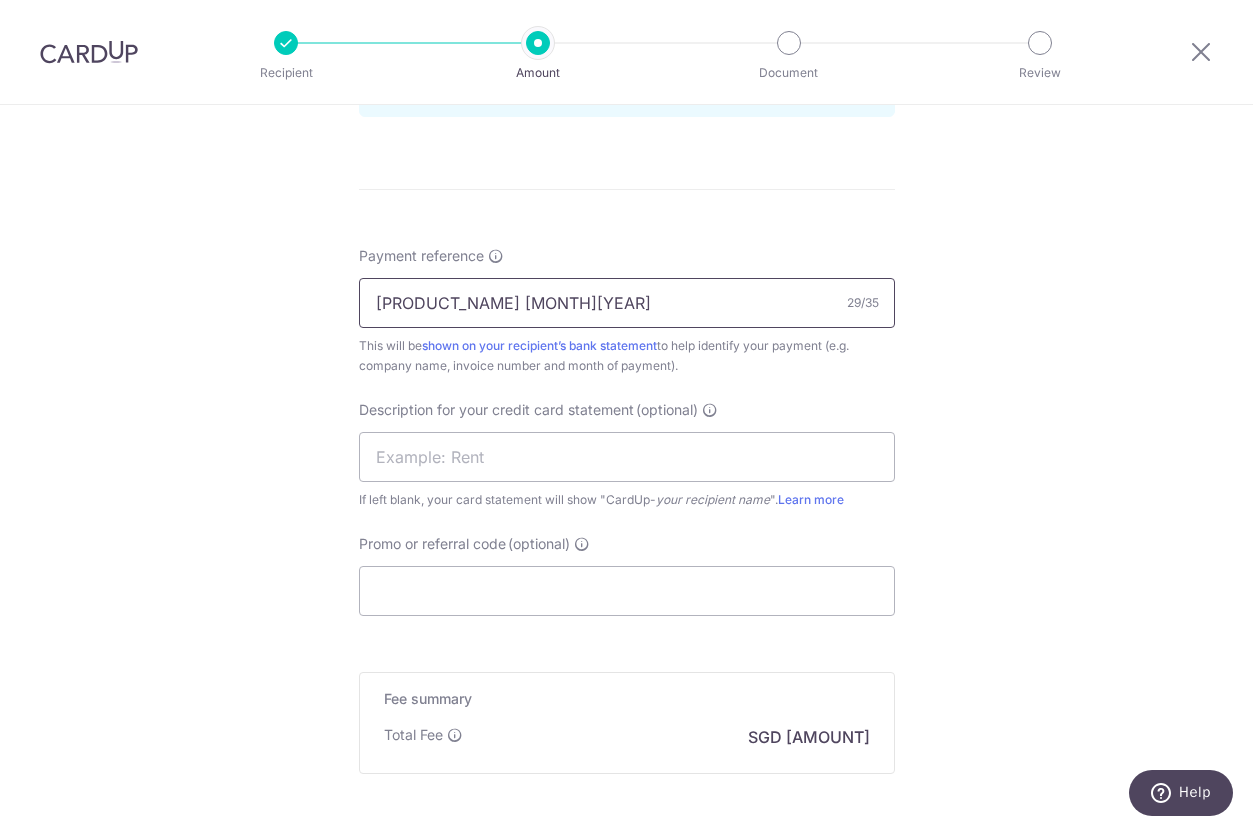 click on "Cool Wave Services - July2025" at bounding box center [627, 303] 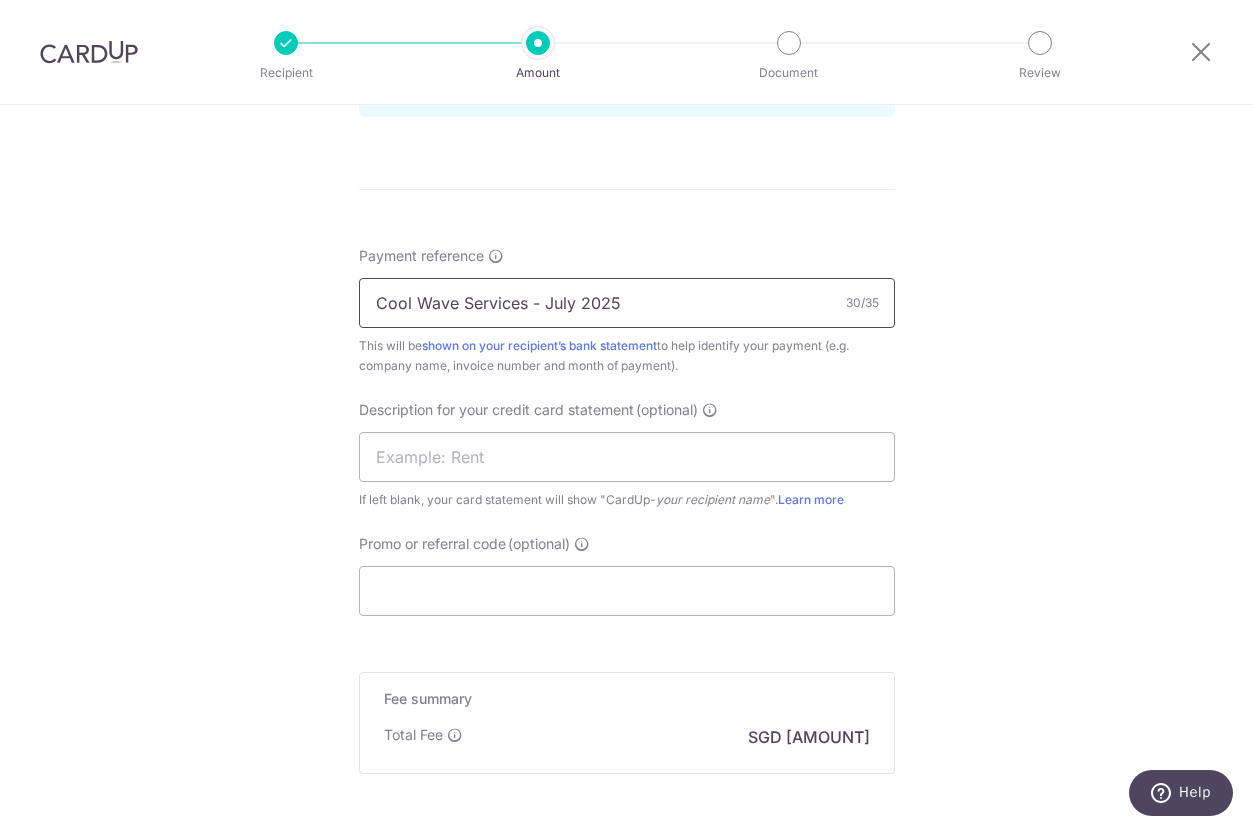 type on "Cool Wave Services - July 2025" 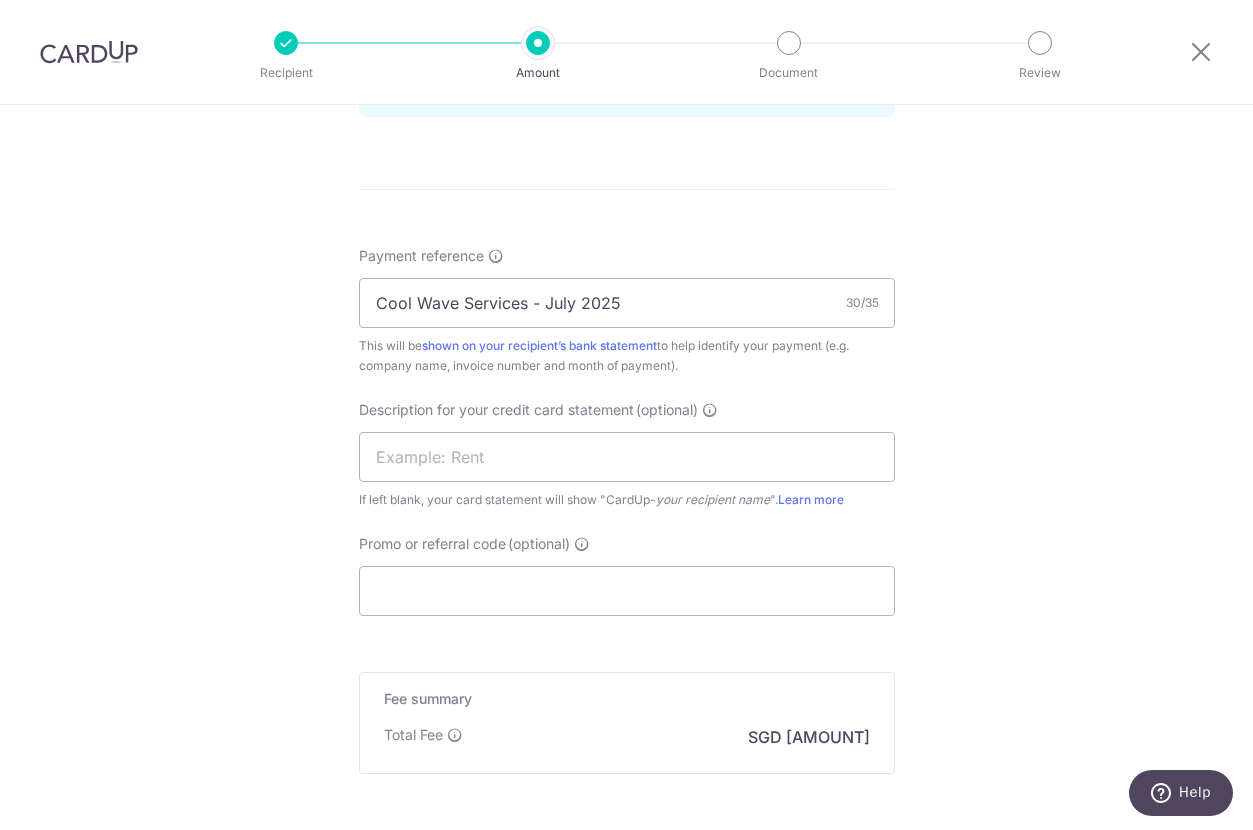 click on "Tell us more about your payment
Enter payment amount
SGD
8,962.51
8962.51
GST
(optional)
SGD
Select Card
**** 8013
Add credit card
Your Cards
**** 8013
Secure 256-bit SSL
Text" at bounding box center (626, 17) 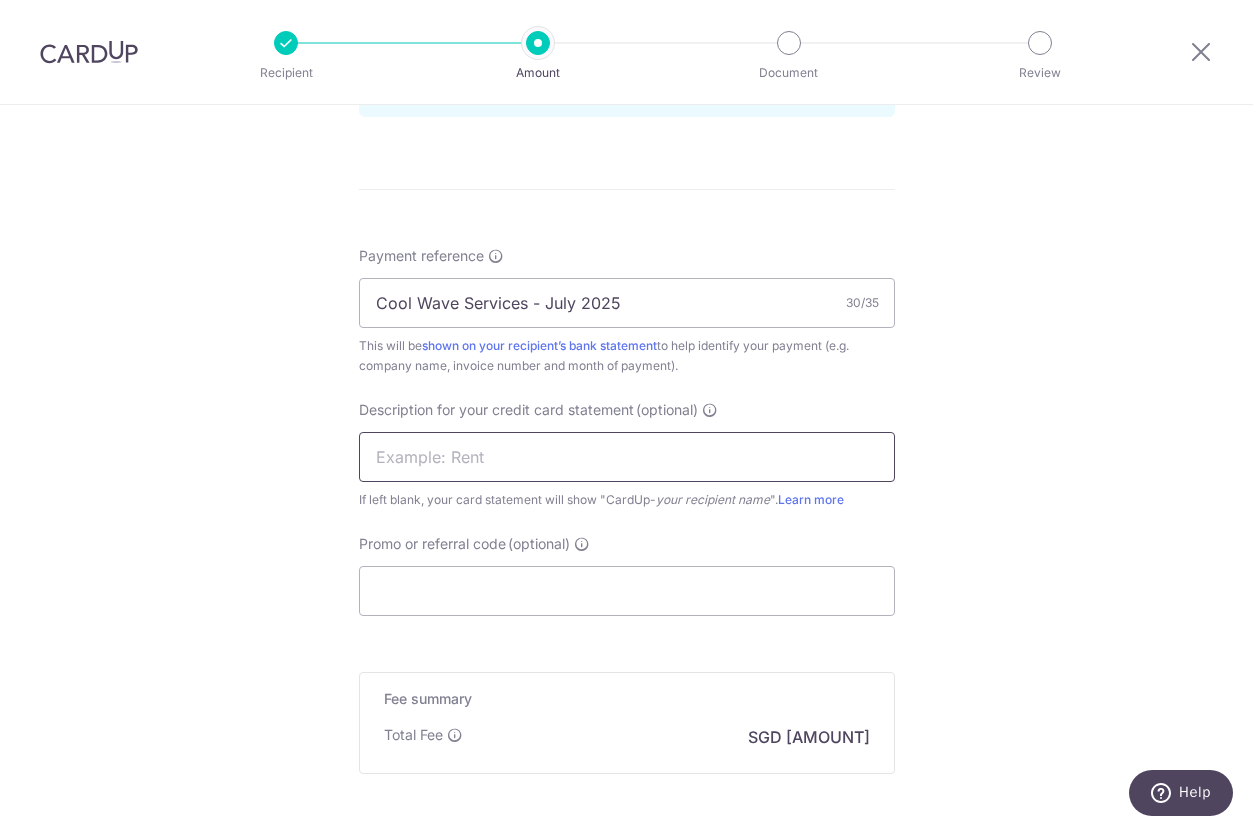 click at bounding box center [627, 457] 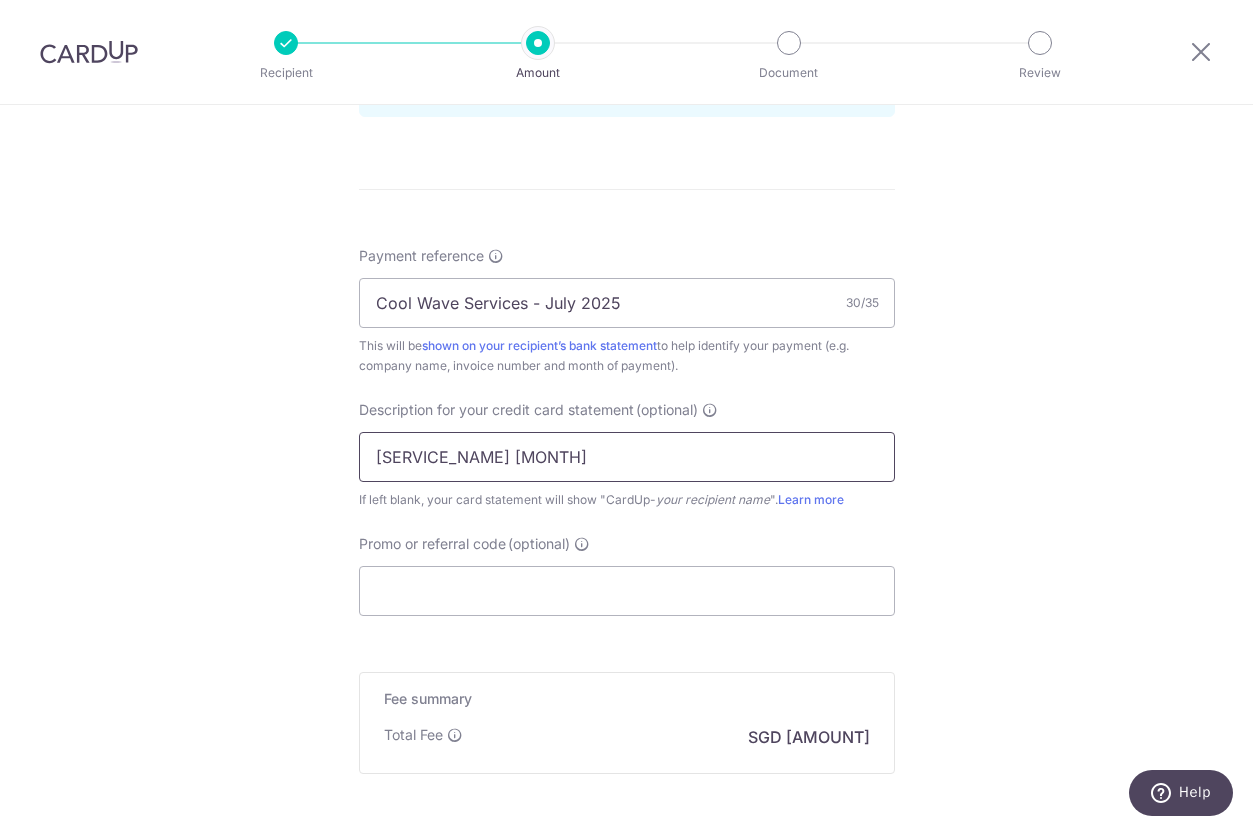 click on "GC SVCS June" at bounding box center [627, 457] 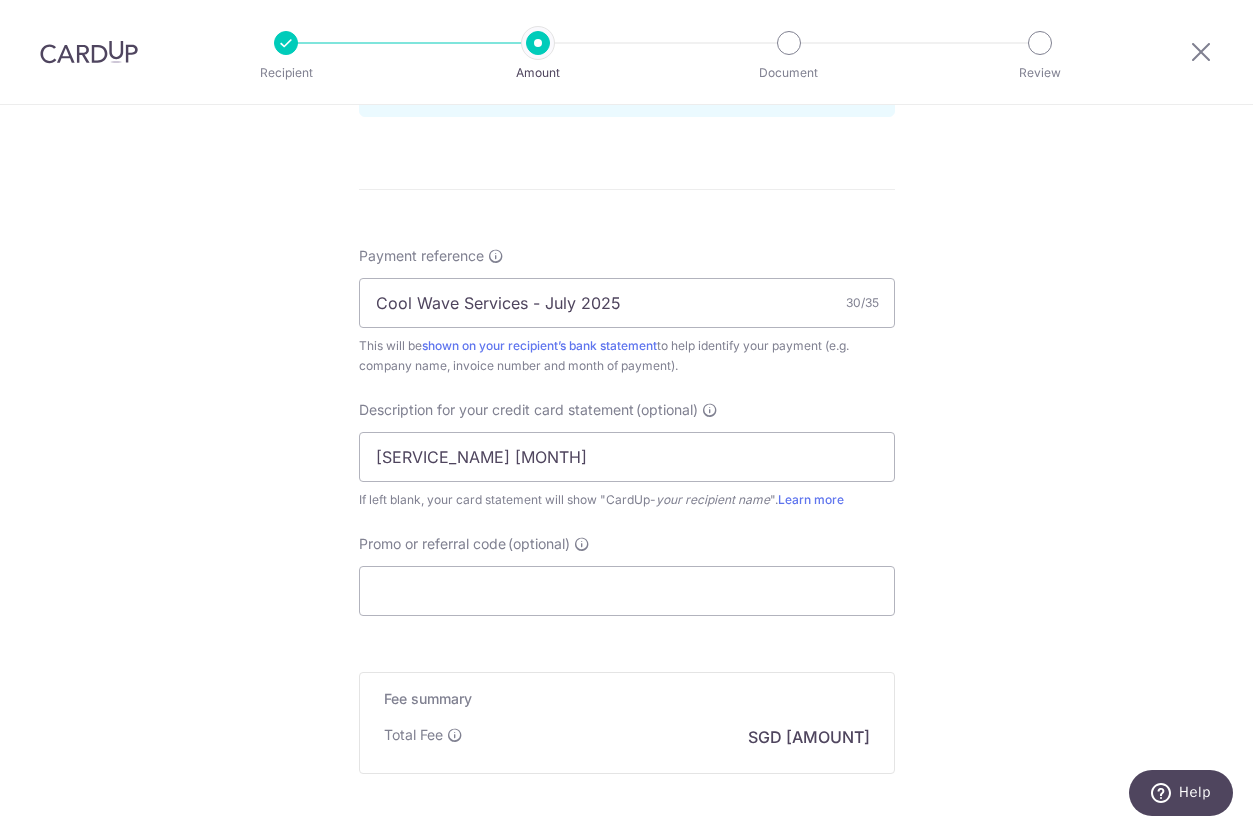 click on "Tell us more about your payment
Enter payment amount
SGD
8,962.51
8962.51
GST
(optional)
SGD
Select Card
**** 8013
Add credit card
Your Cards
**** 8013
Secure 256-bit SSL
Text" at bounding box center [626, 17] 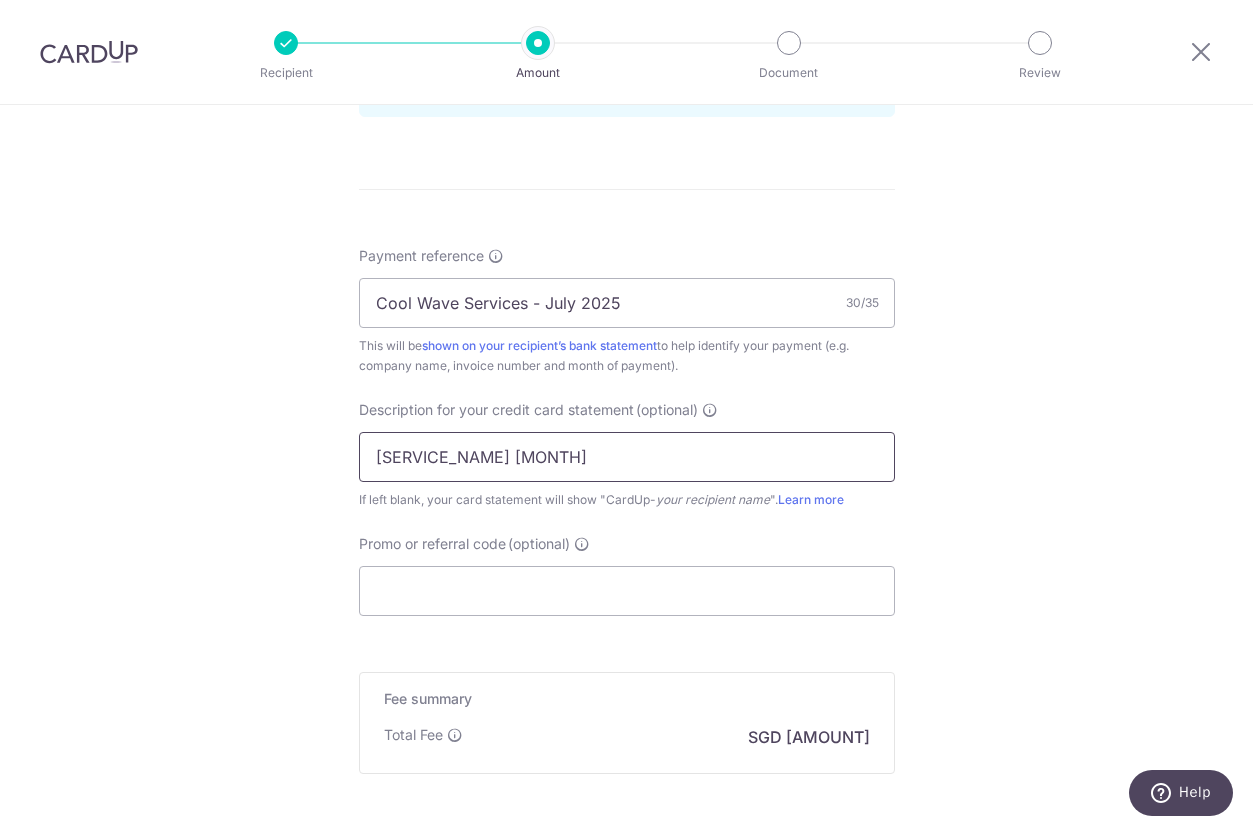 click on "GC Svcs June" at bounding box center [627, 457] 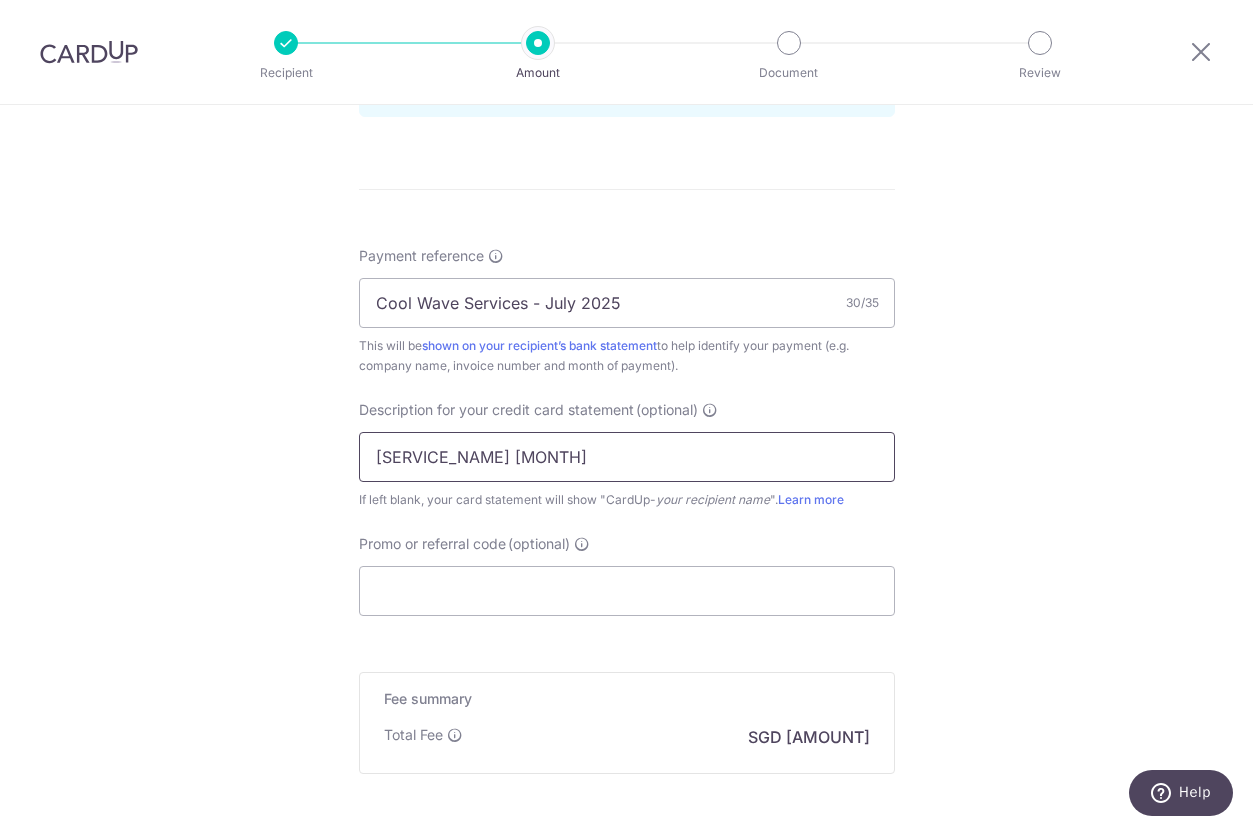 type on "GC Svcs July" 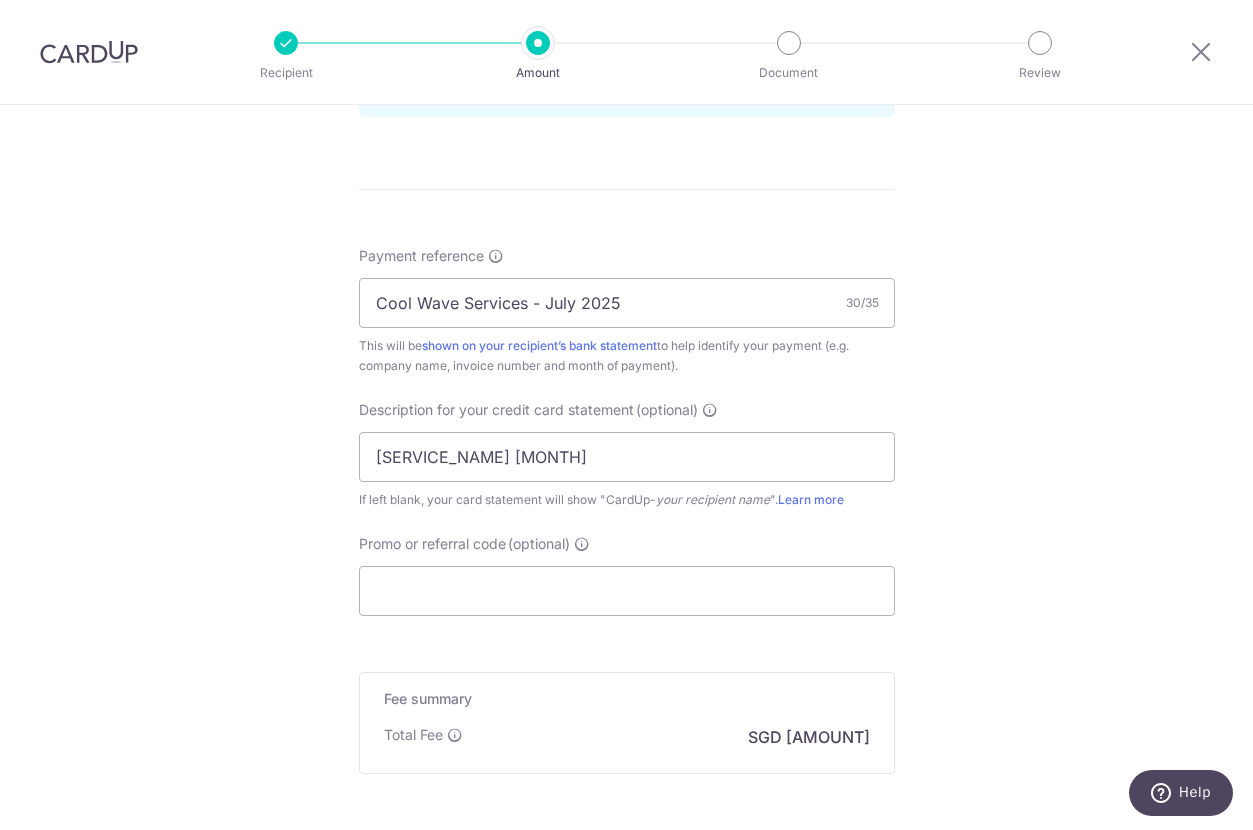 click on "Tell us more about your payment
Enter payment amount
SGD
8,962.51
8962.51
GST
(optional)
SGD
Select Card
**** 8013
Add credit card
Your Cards
**** 8013
Secure 256-bit SSL
Text" at bounding box center [626, 17] 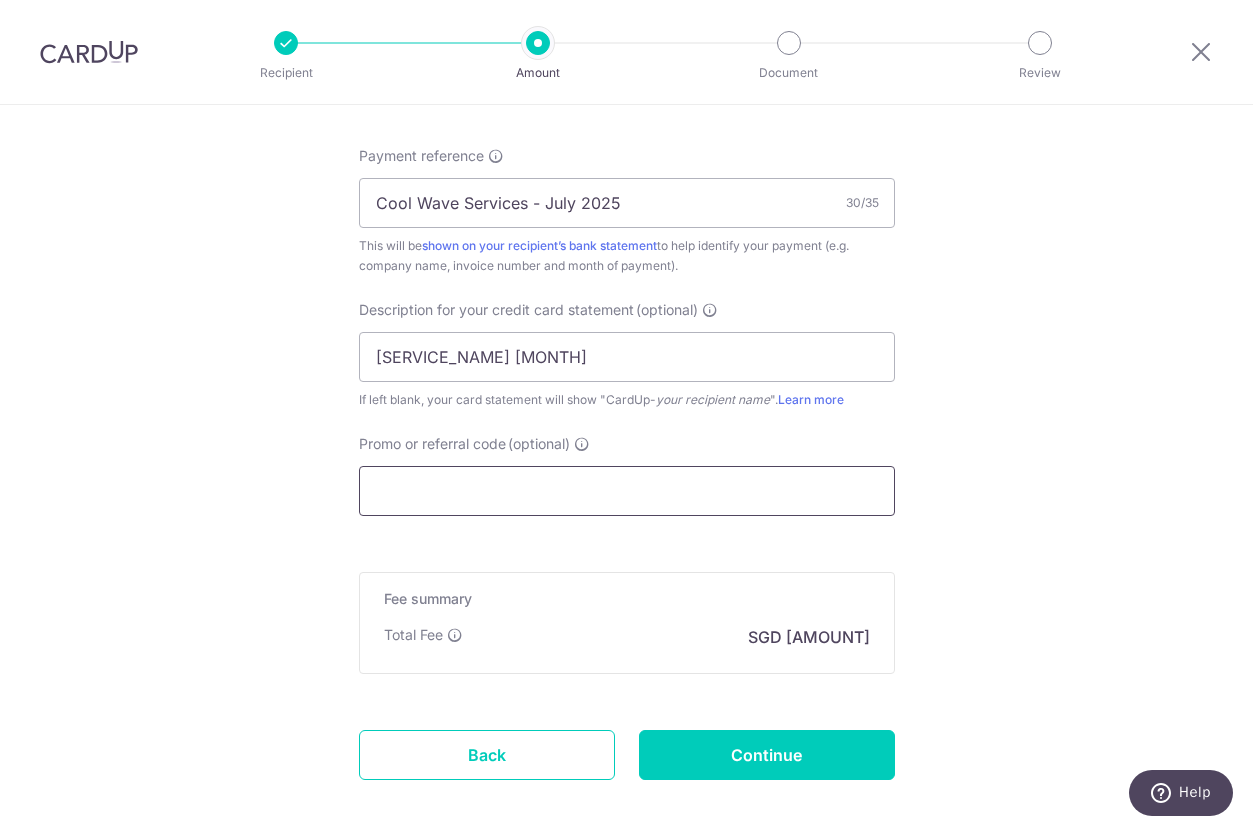 click on "Promo or referral code
(optional)" at bounding box center (627, 491) 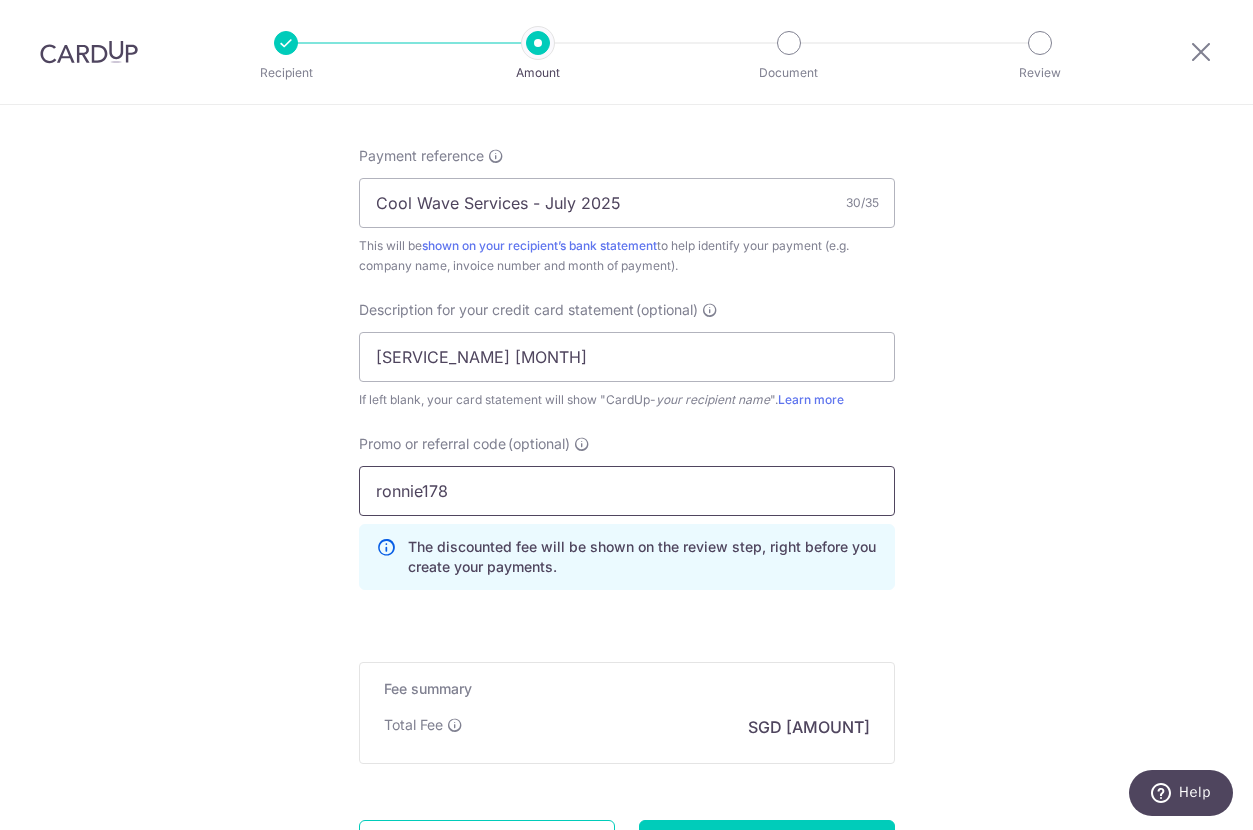 type on "ronnie178" 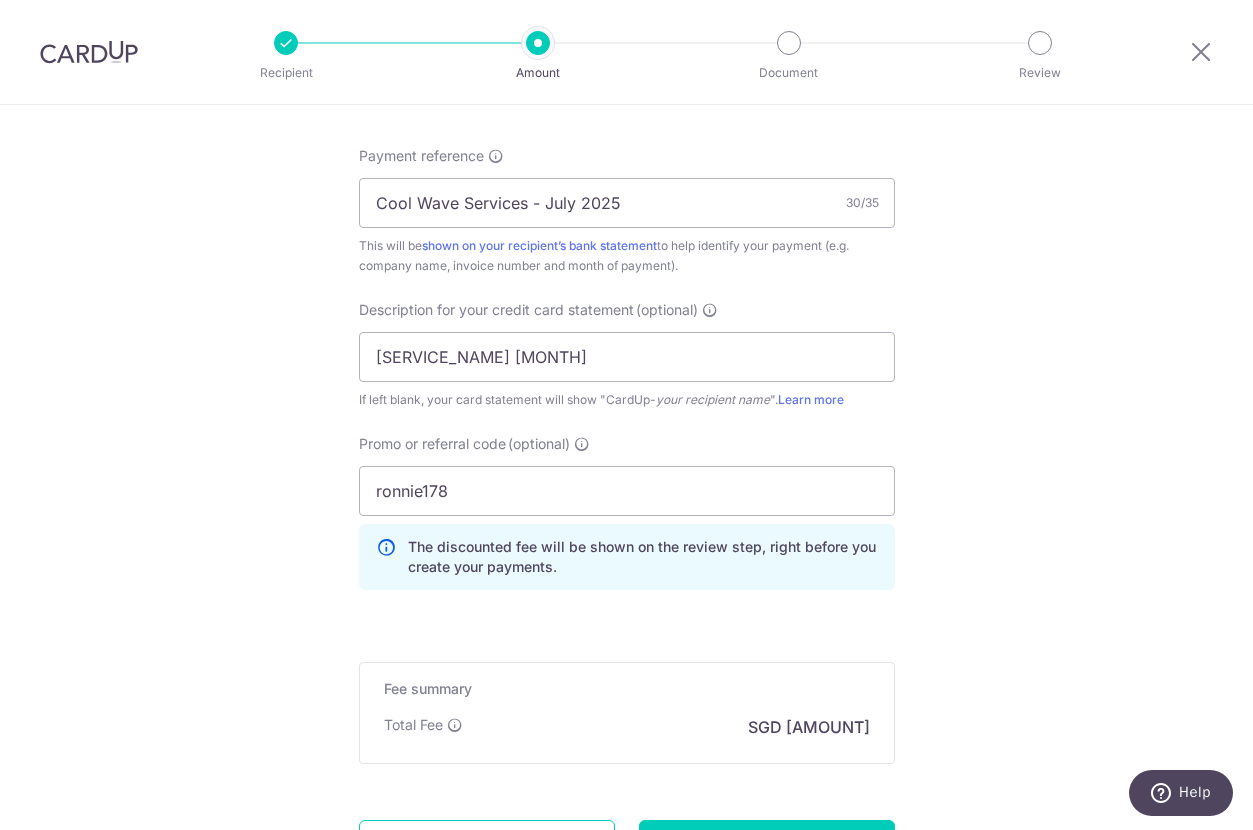 click on "Tell us more about your payment
Enter payment amount
SGD
8,962.51
8962.51
GST
(optional)
SGD
Select Card
**** 8013
Add credit card
Your Cards
**** 8013
Secure 256-bit SSL
Text" at bounding box center (626, -38) 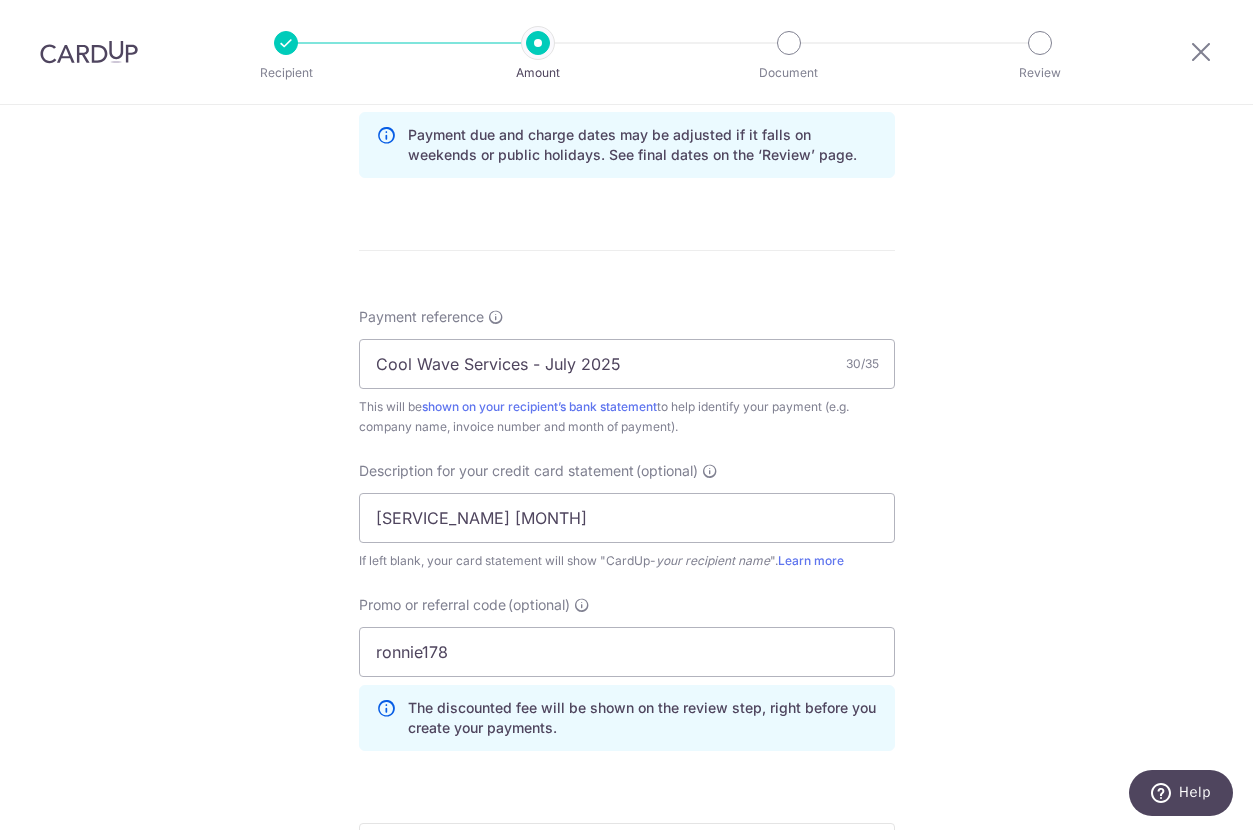 scroll, scrollTop: 1390, scrollLeft: 0, axis: vertical 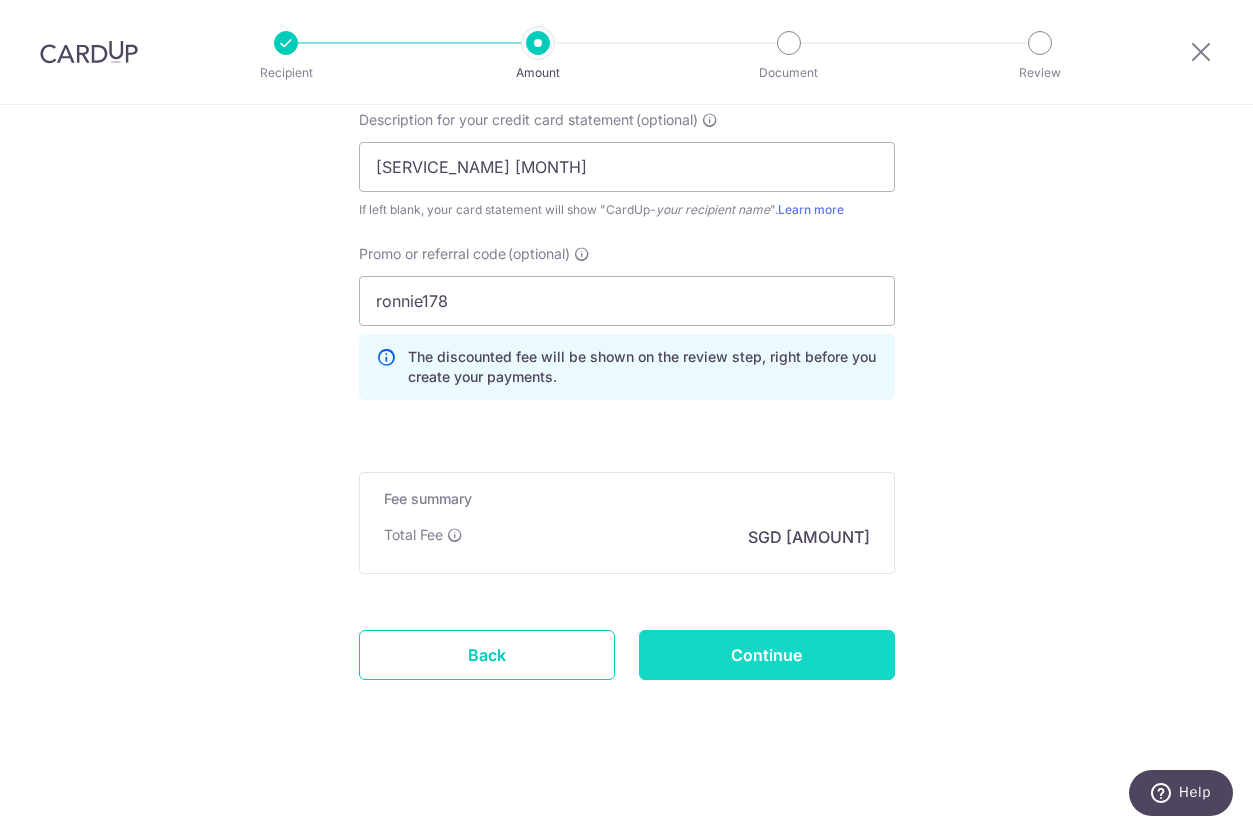 drag, startPoint x: 763, startPoint y: 680, endPoint x: 793, endPoint y: 661, distance: 35.510563 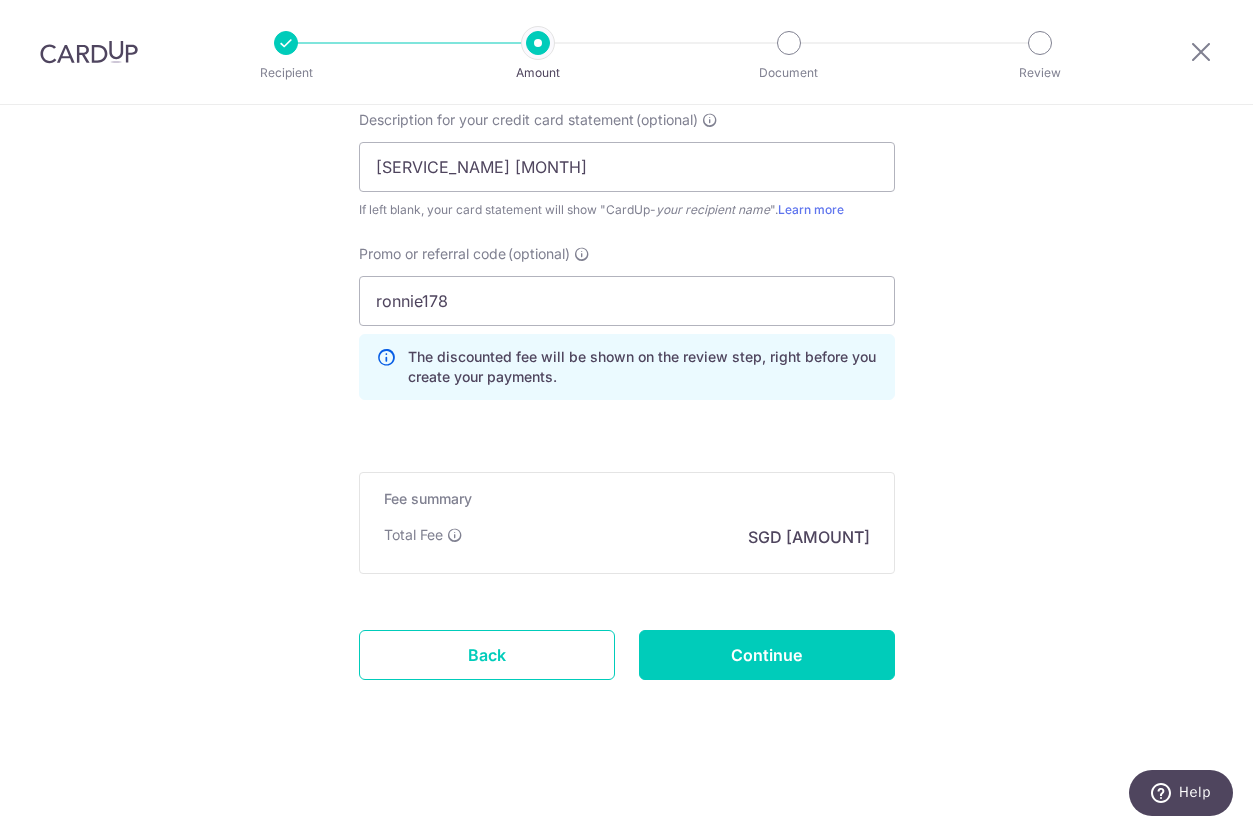 type on "Create Schedule" 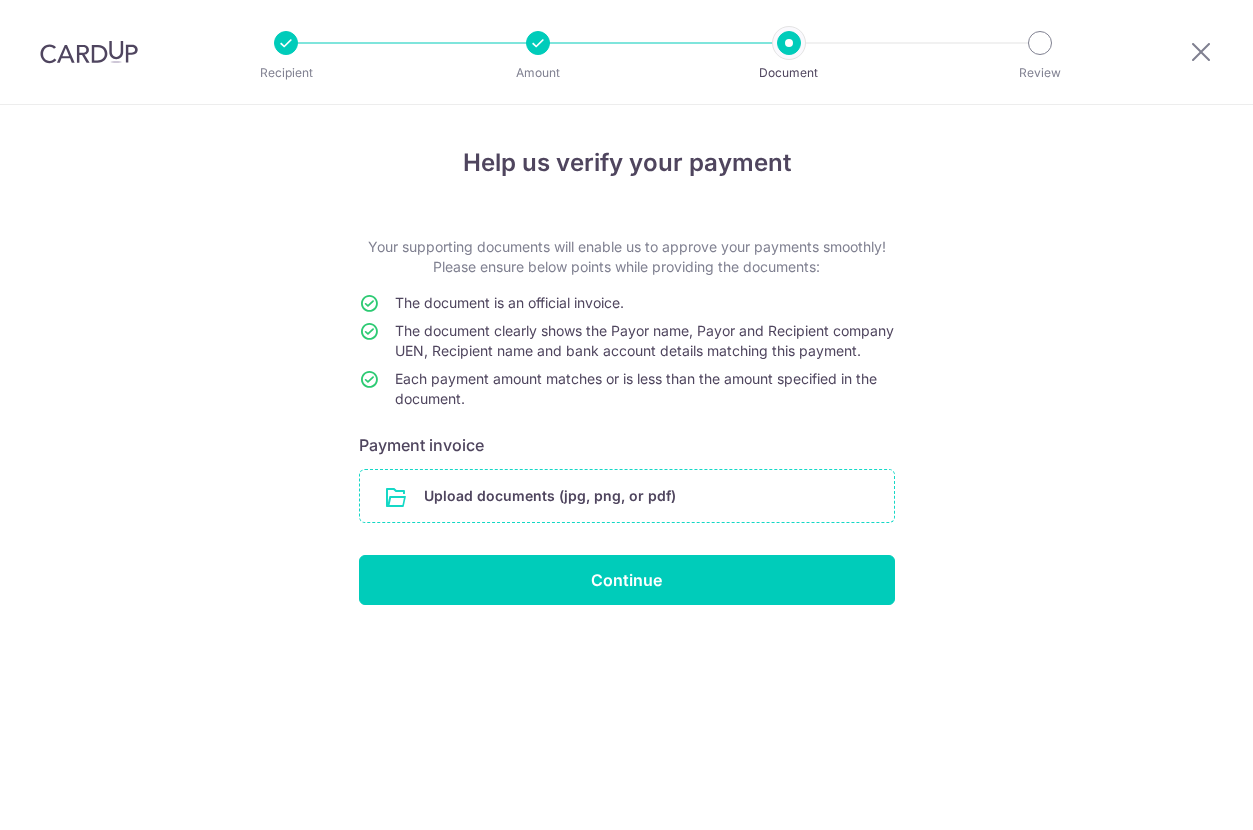 scroll, scrollTop: 0, scrollLeft: 0, axis: both 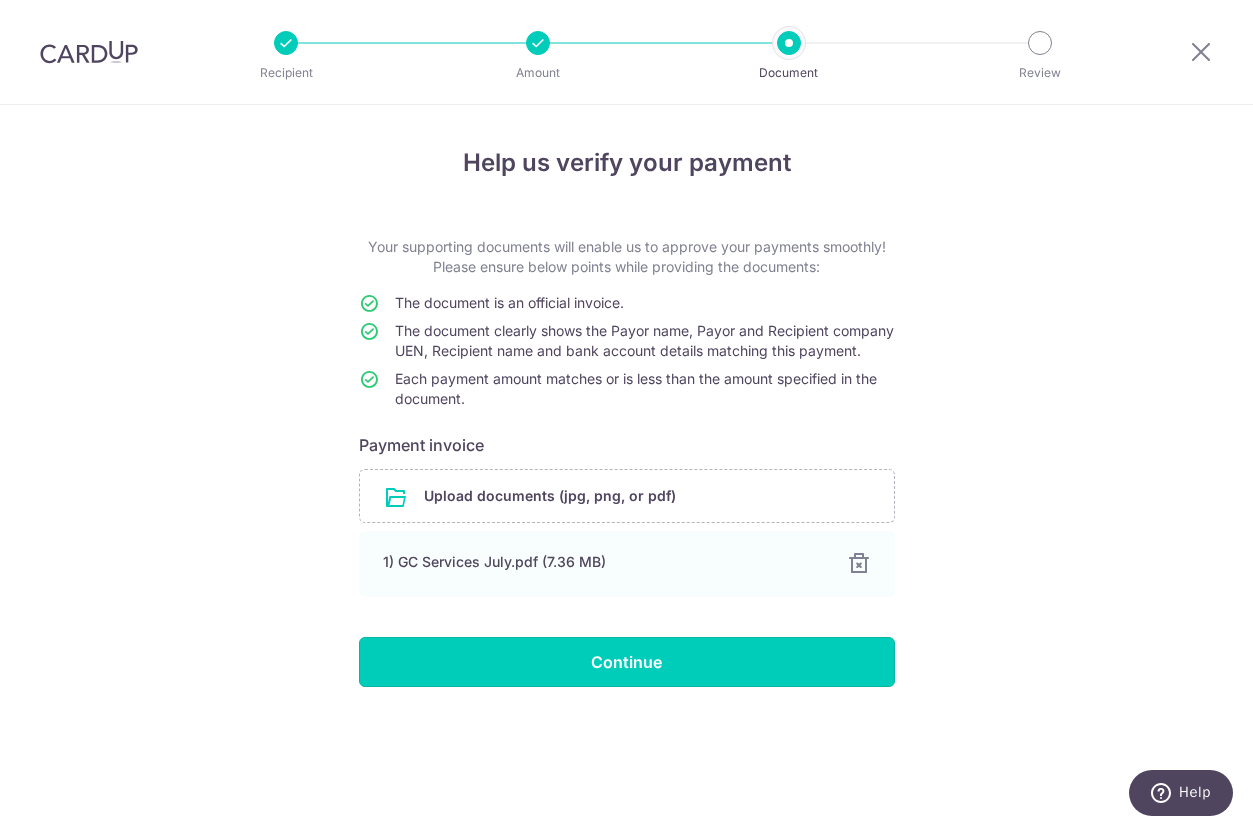 drag, startPoint x: 894, startPoint y: 703, endPoint x: 796, endPoint y: 704, distance: 98.005104 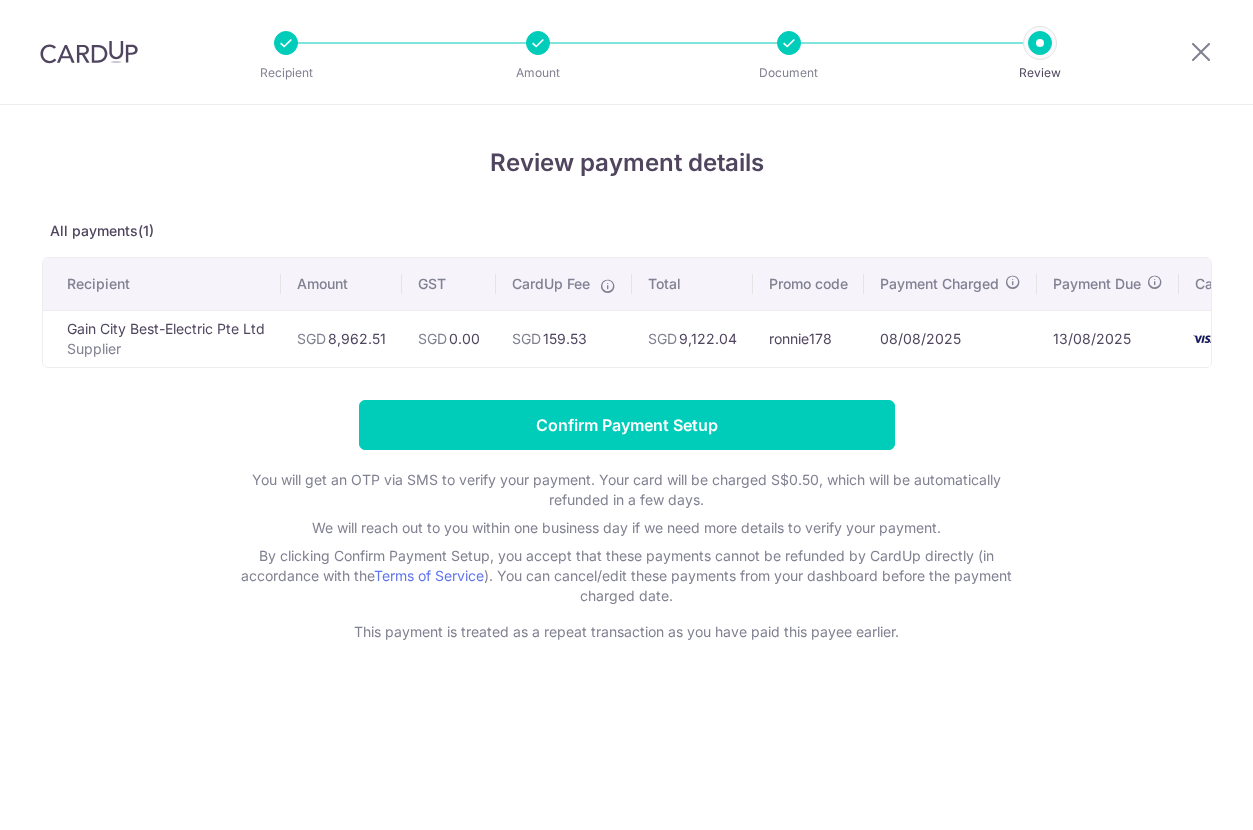 scroll, scrollTop: 0, scrollLeft: 0, axis: both 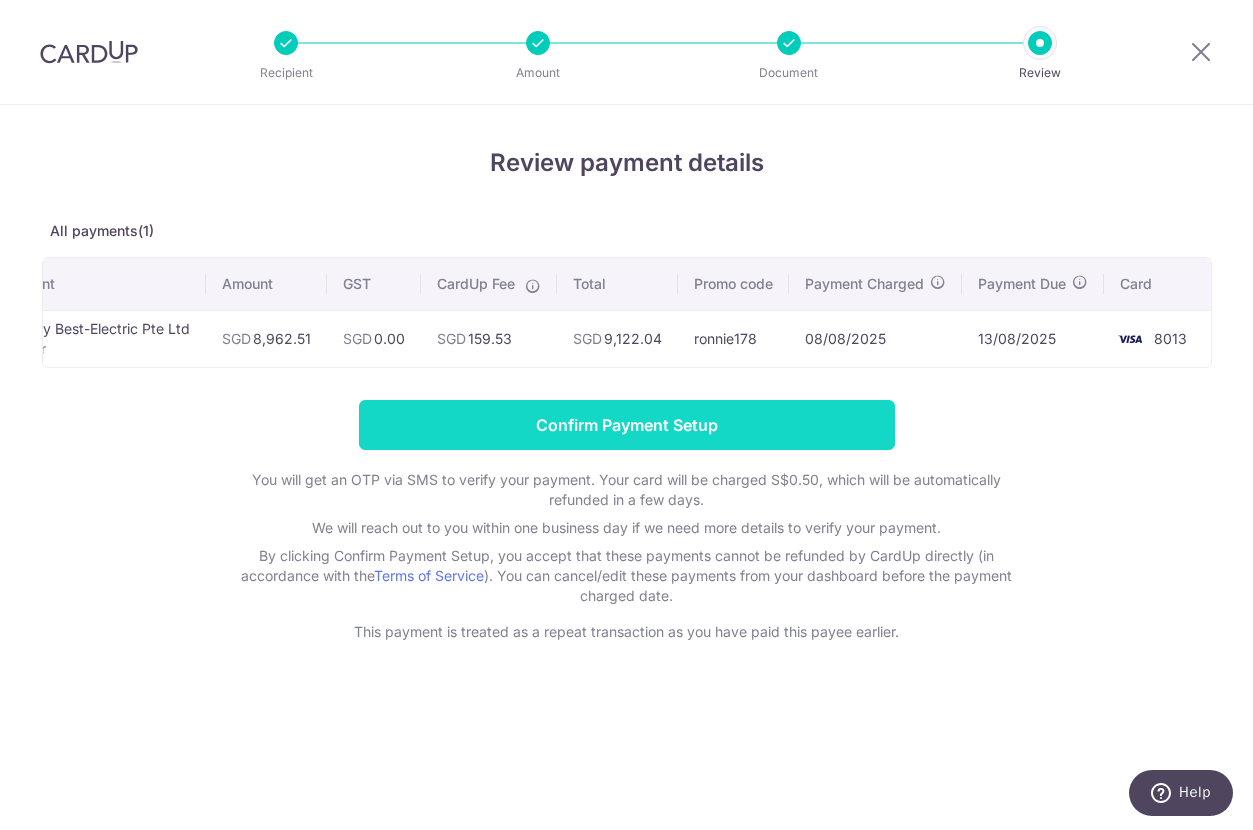 click on "Confirm Payment Setup" at bounding box center (627, 425) 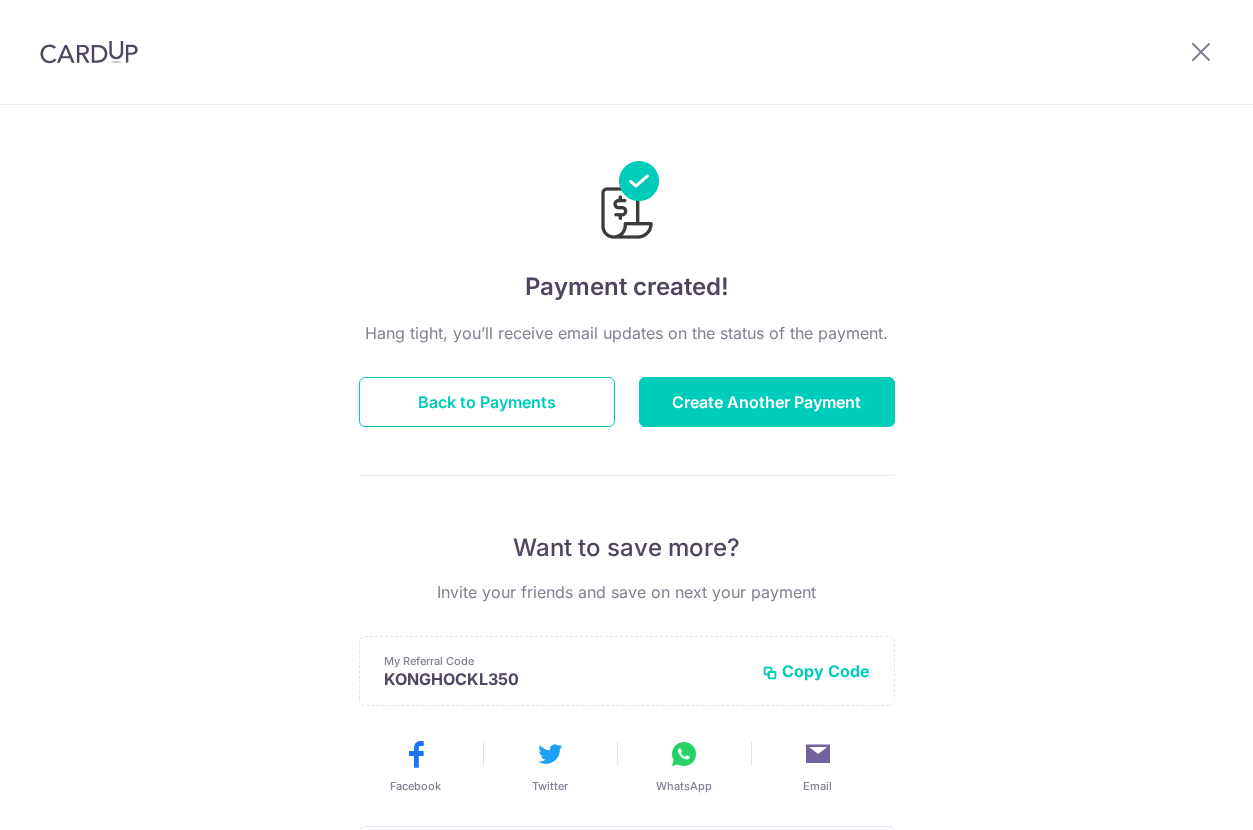 scroll, scrollTop: 0, scrollLeft: 0, axis: both 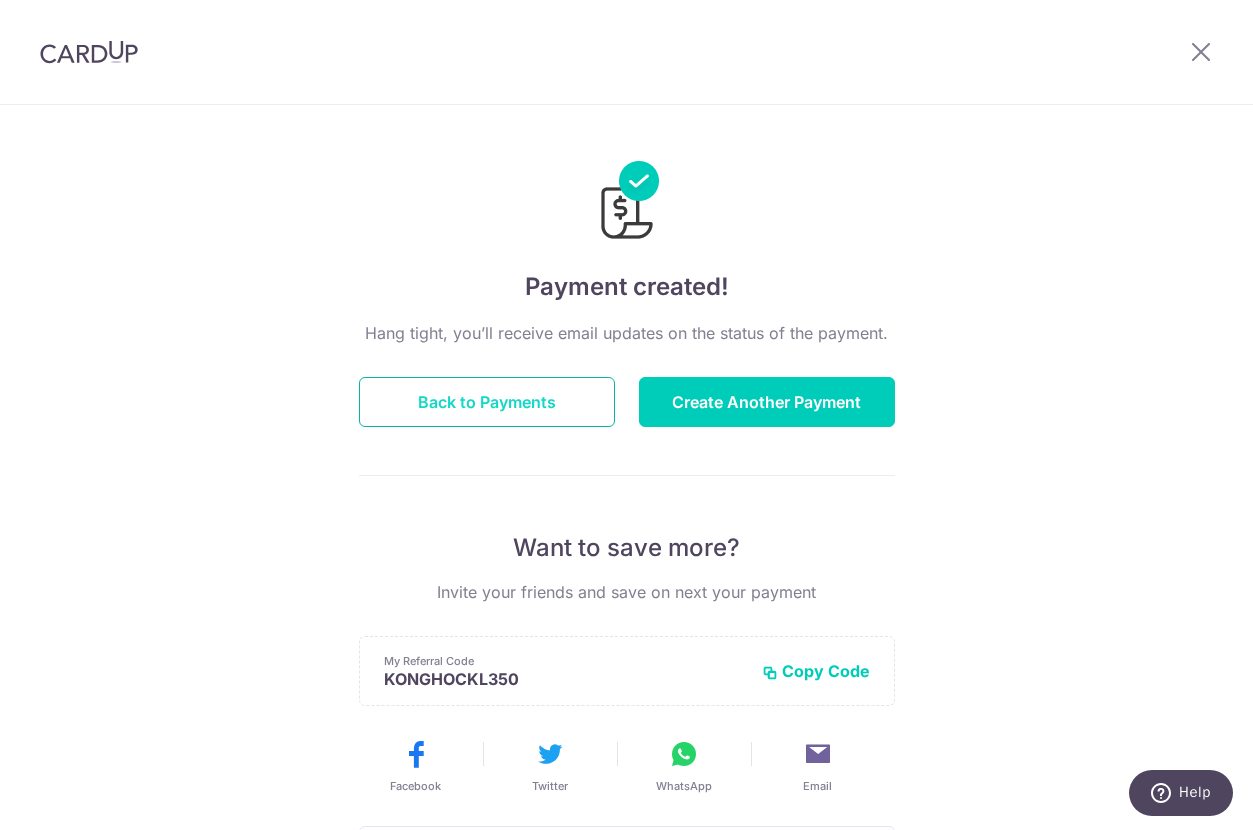 click on "Back to Payments" at bounding box center (487, 402) 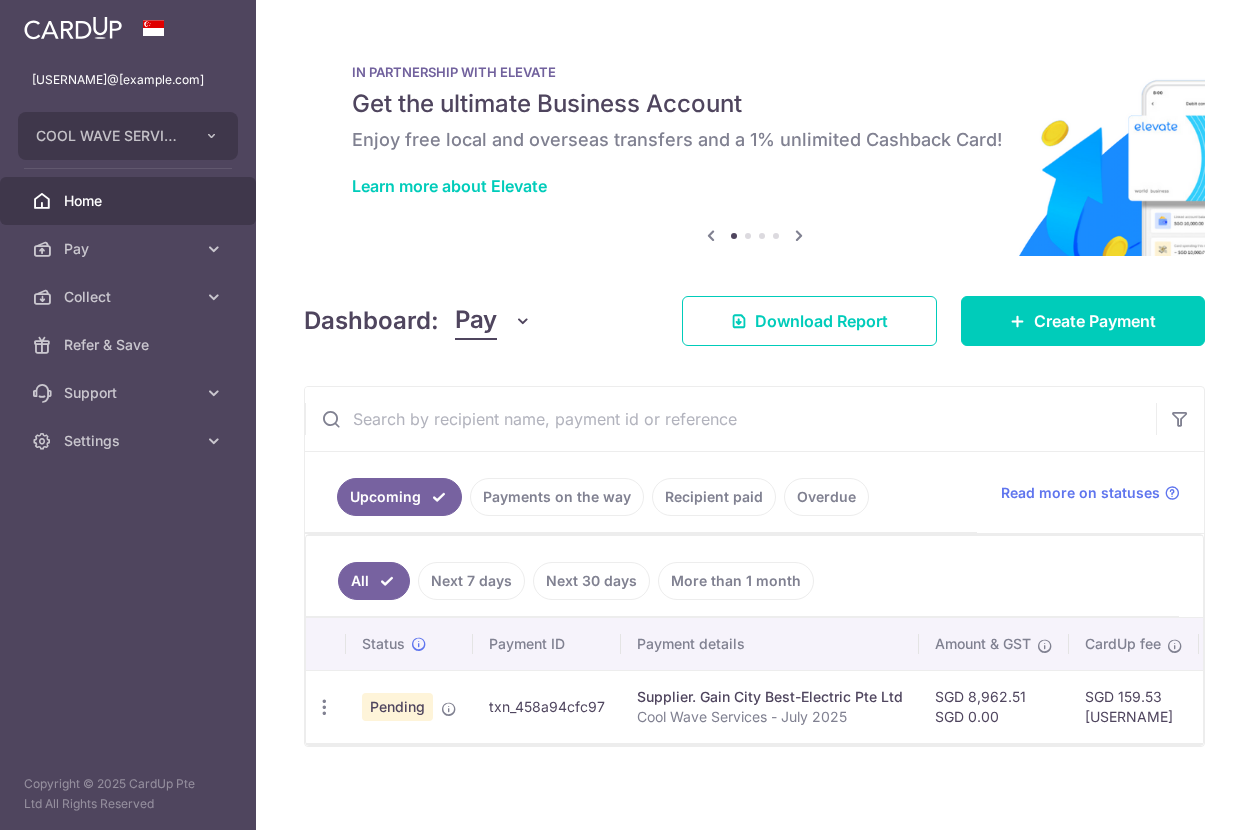 scroll, scrollTop: 0, scrollLeft: 0, axis: both 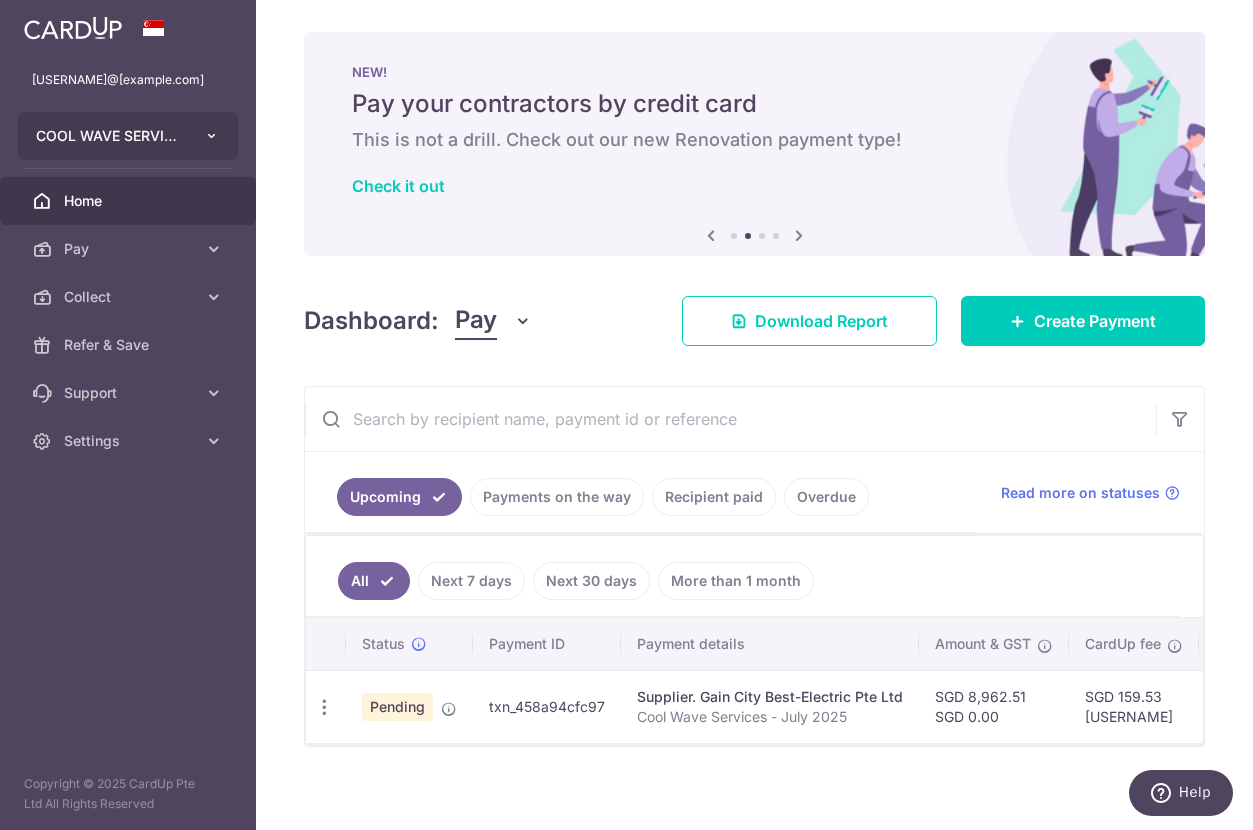 click at bounding box center (212, 136) 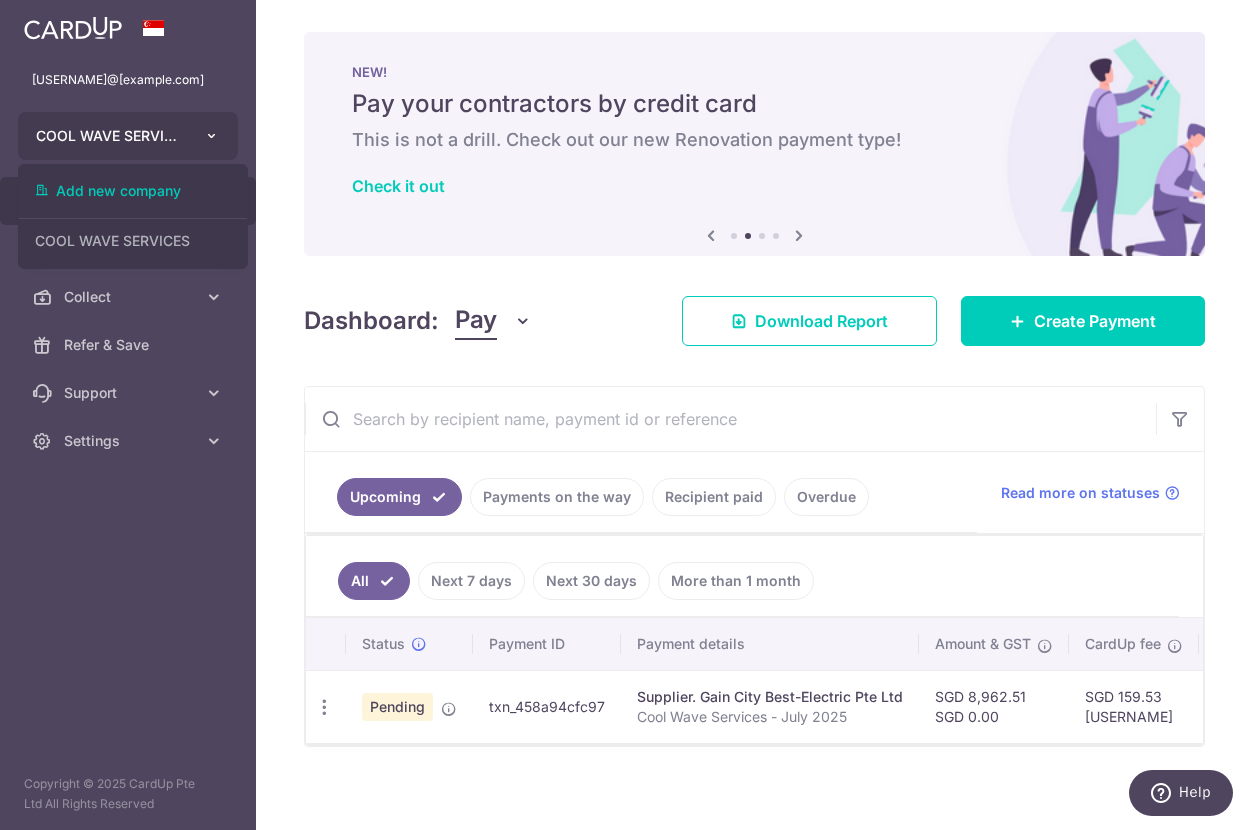 click on "COOL WAVE SERVICES" at bounding box center [128, 136] 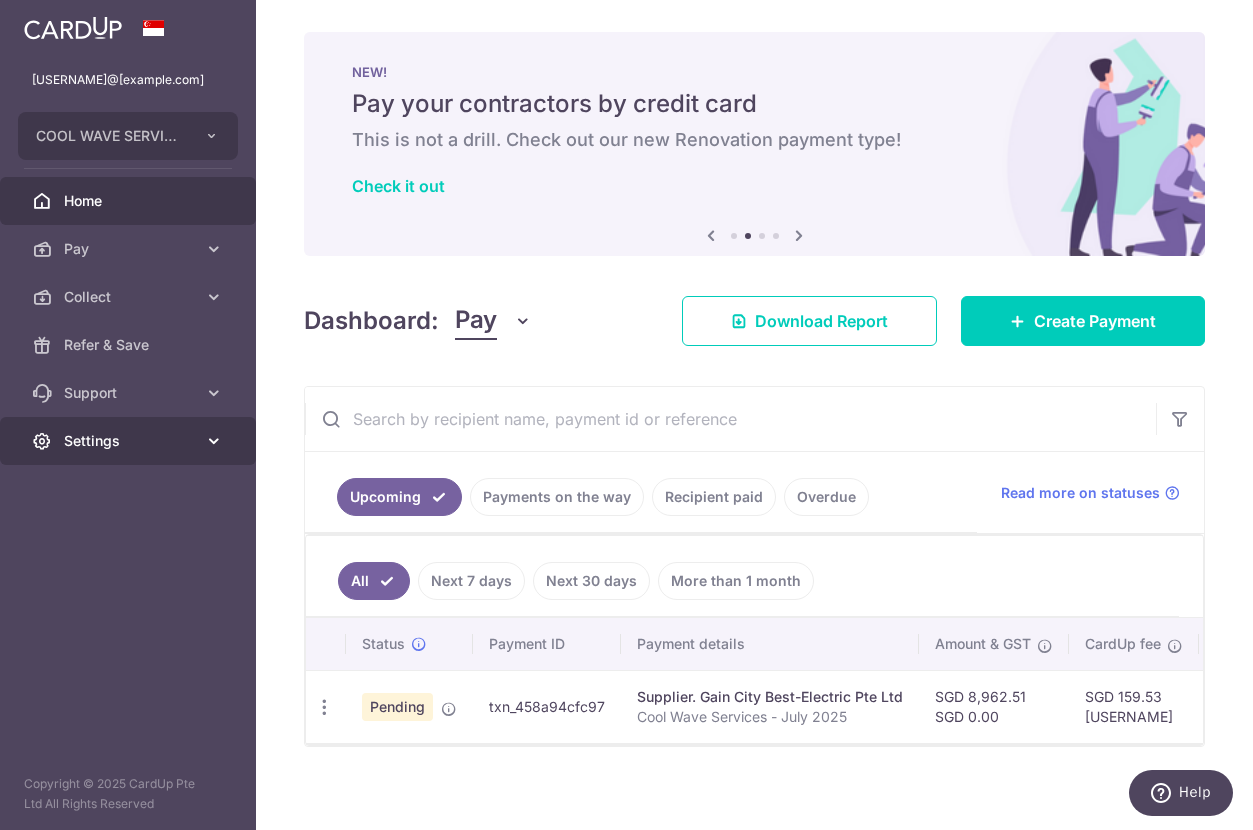 click on "Settings" at bounding box center (128, 441) 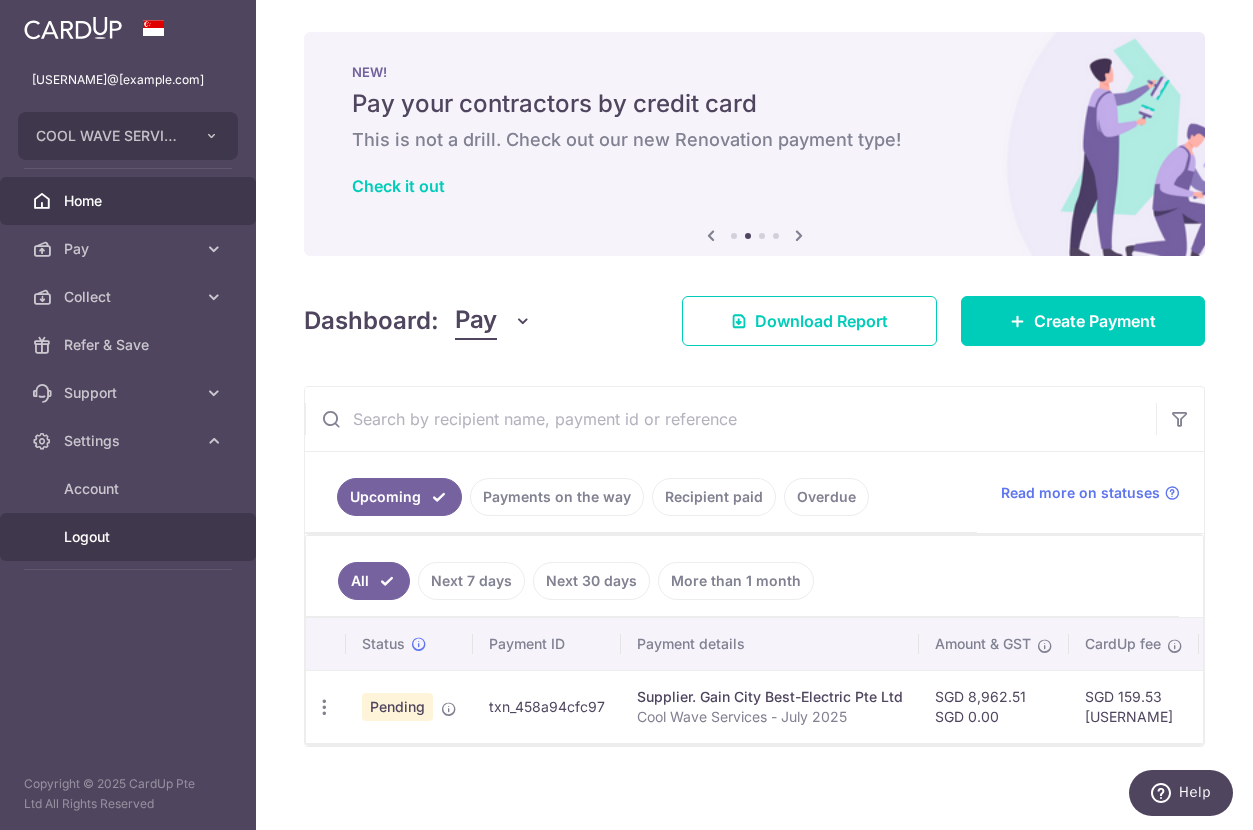 click on "Logout" at bounding box center (128, 537) 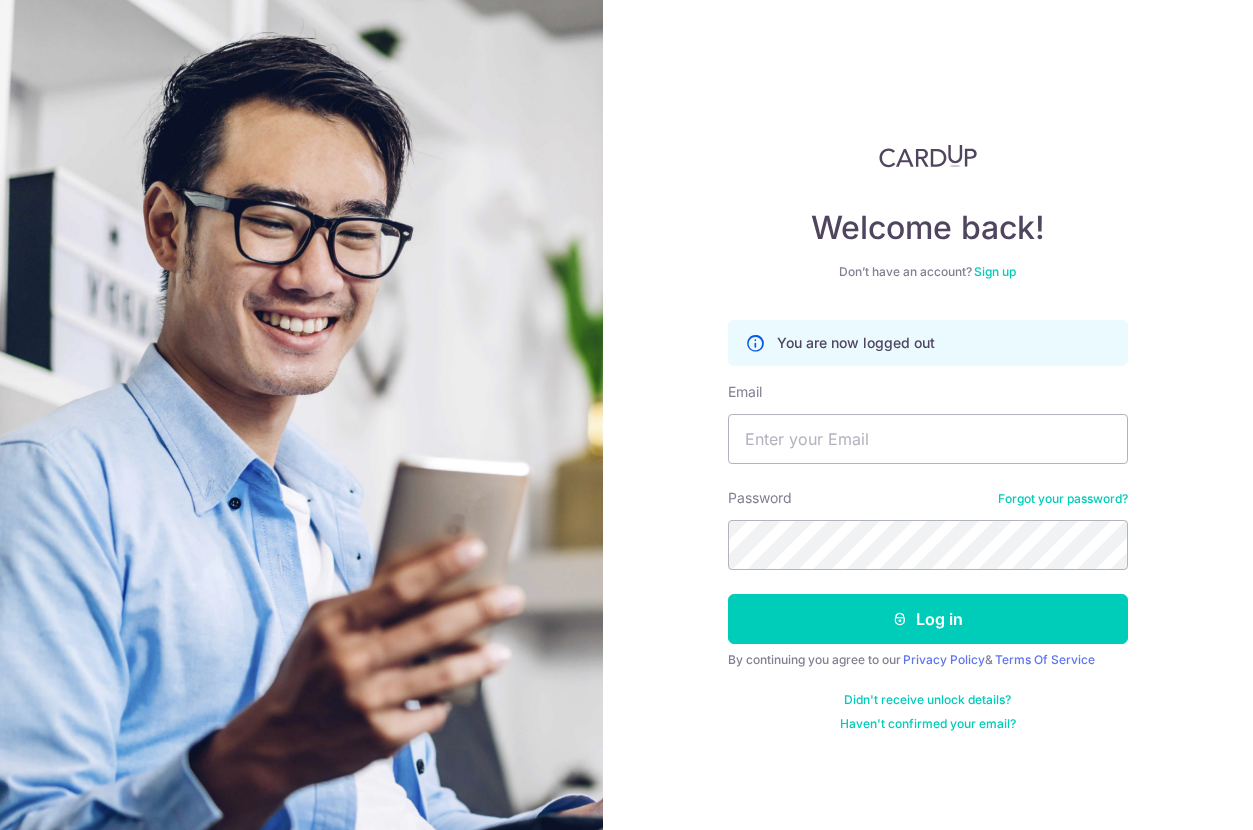 scroll, scrollTop: 0, scrollLeft: 0, axis: both 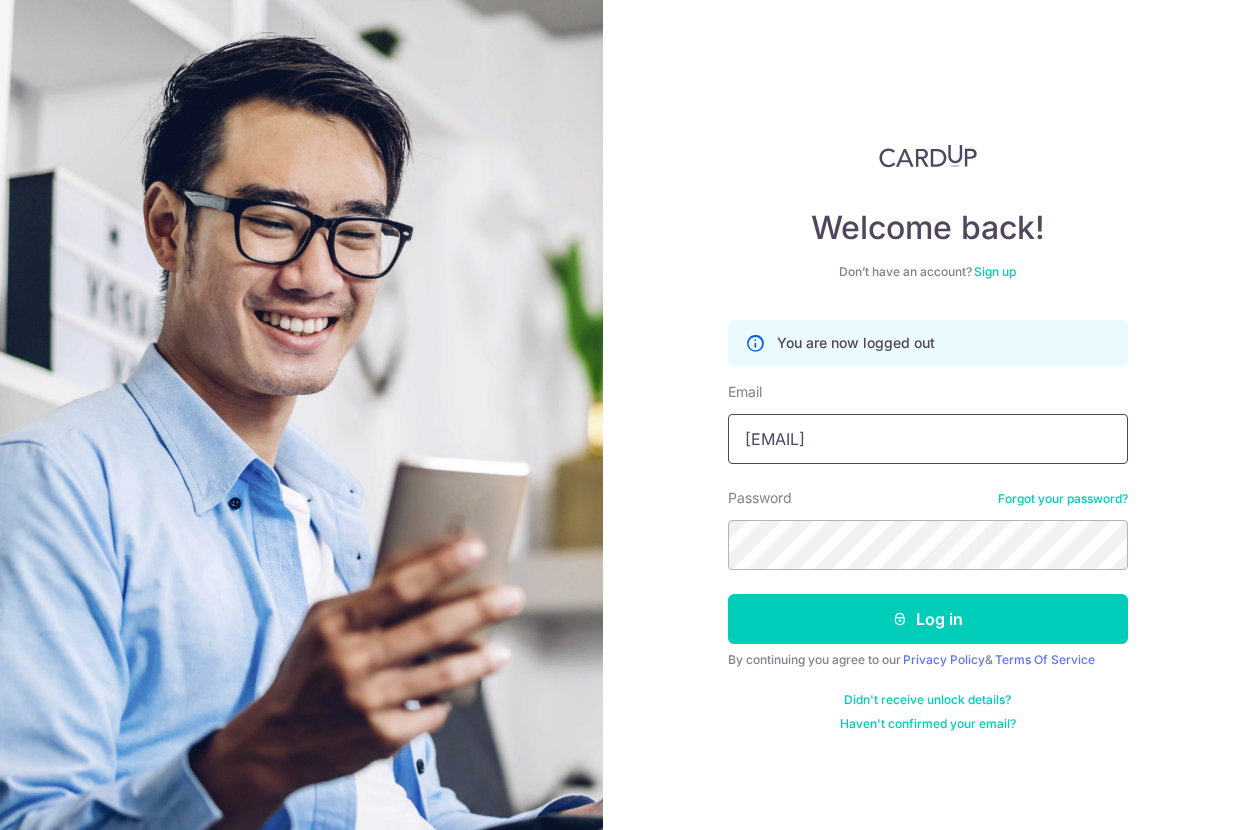 click on "[EMAIL]" at bounding box center (928, 439) 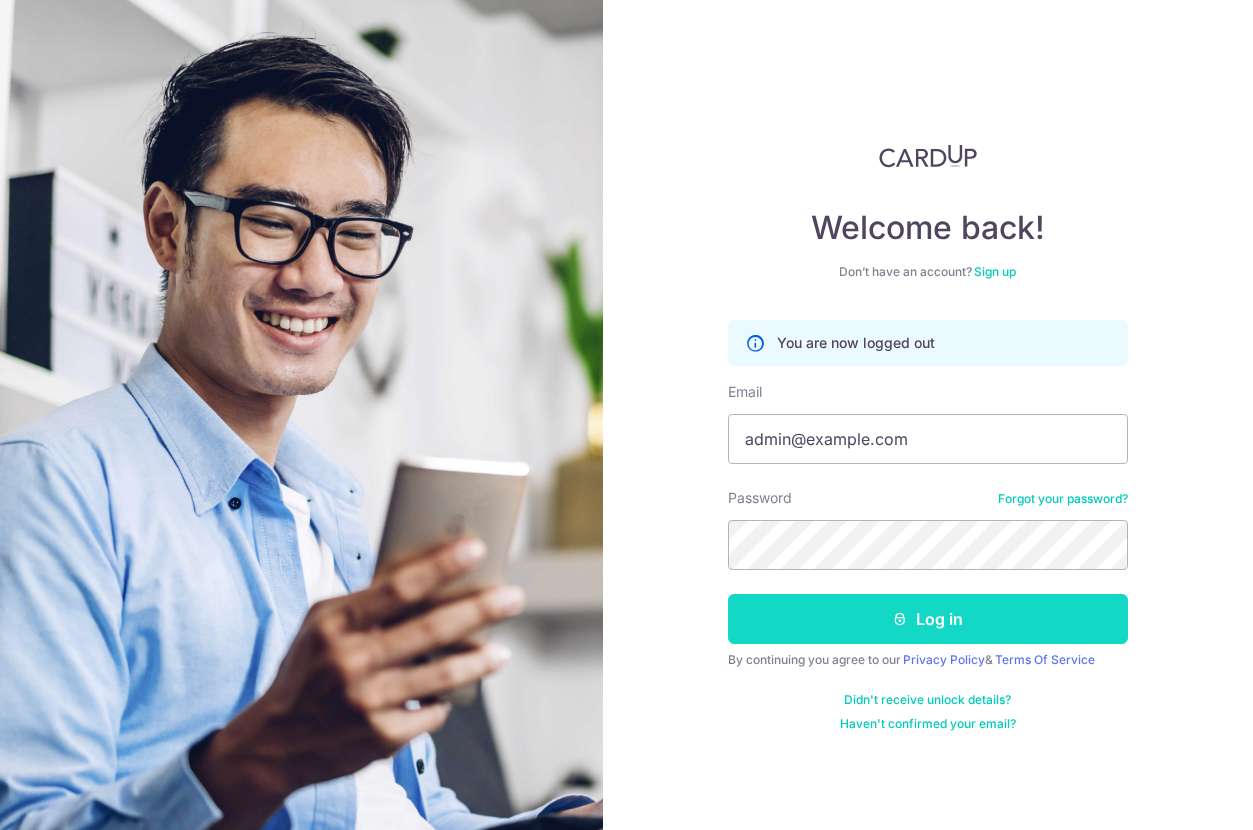 click on "Log in" at bounding box center (928, 619) 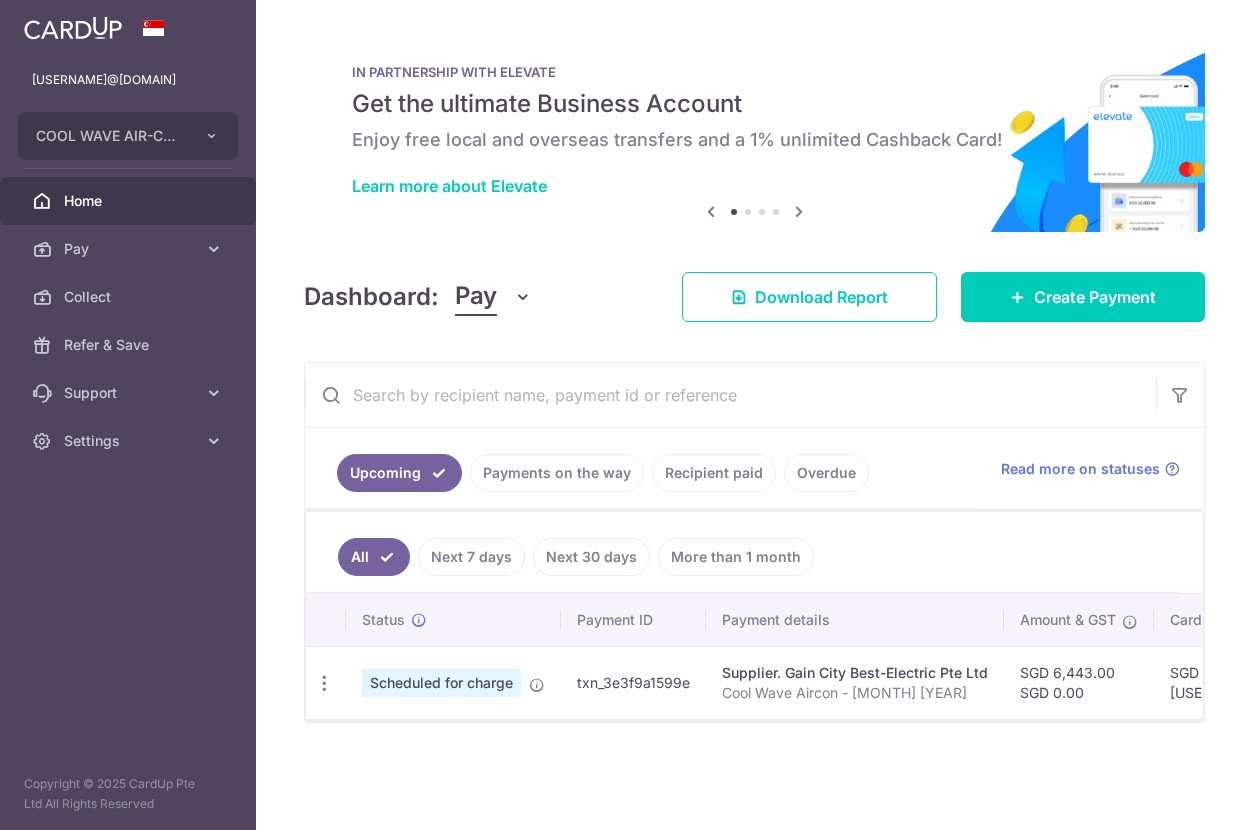 scroll, scrollTop: 0, scrollLeft: 0, axis: both 